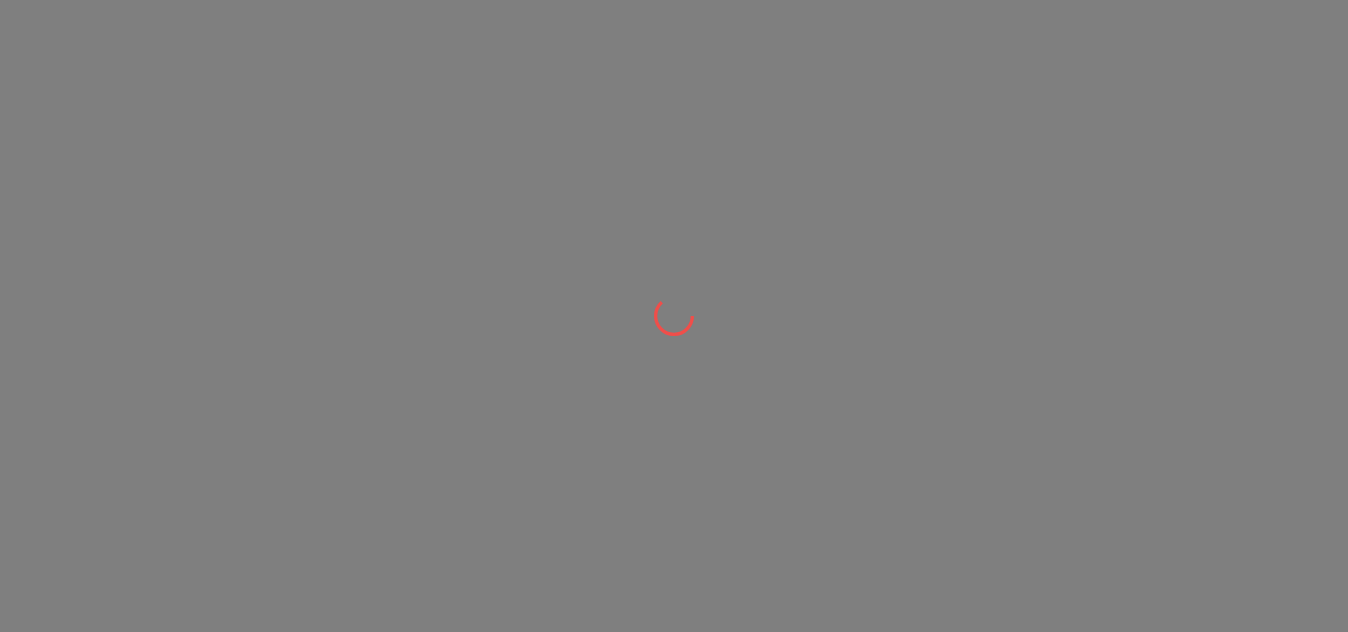 scroll, scrollTop: 0, scrollLeft: 0, axis: both 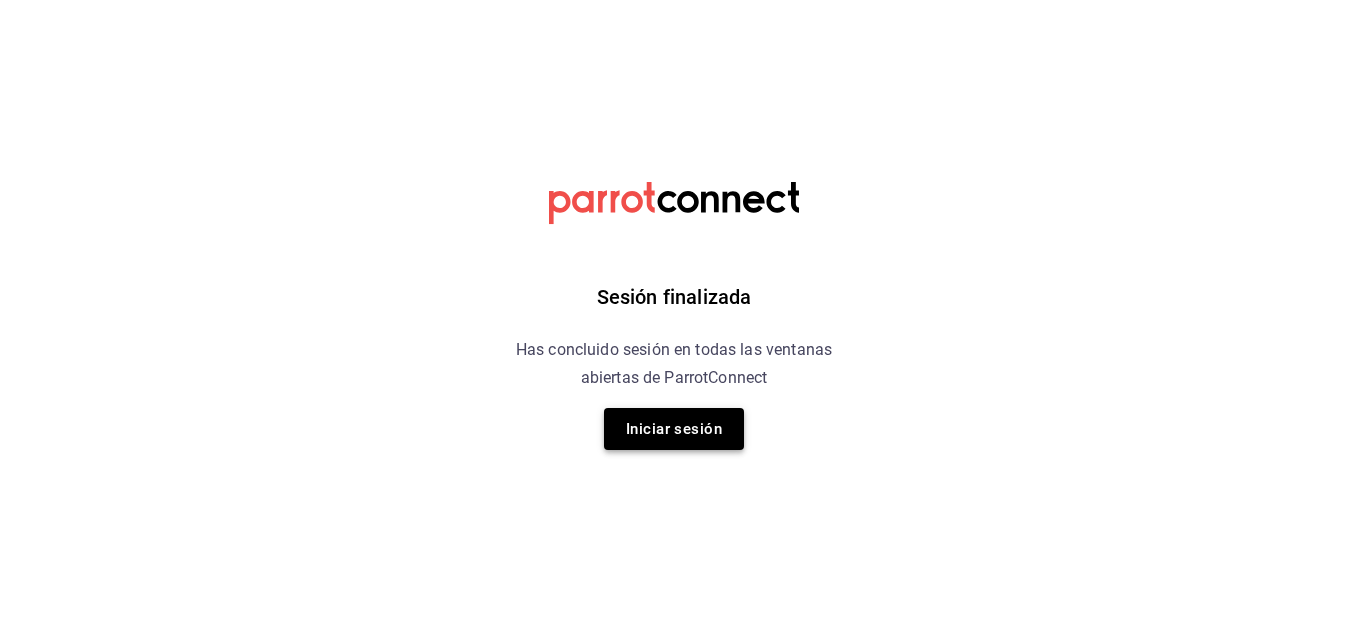 click on "Iniciar sesión" at bounding box center [674, 429] 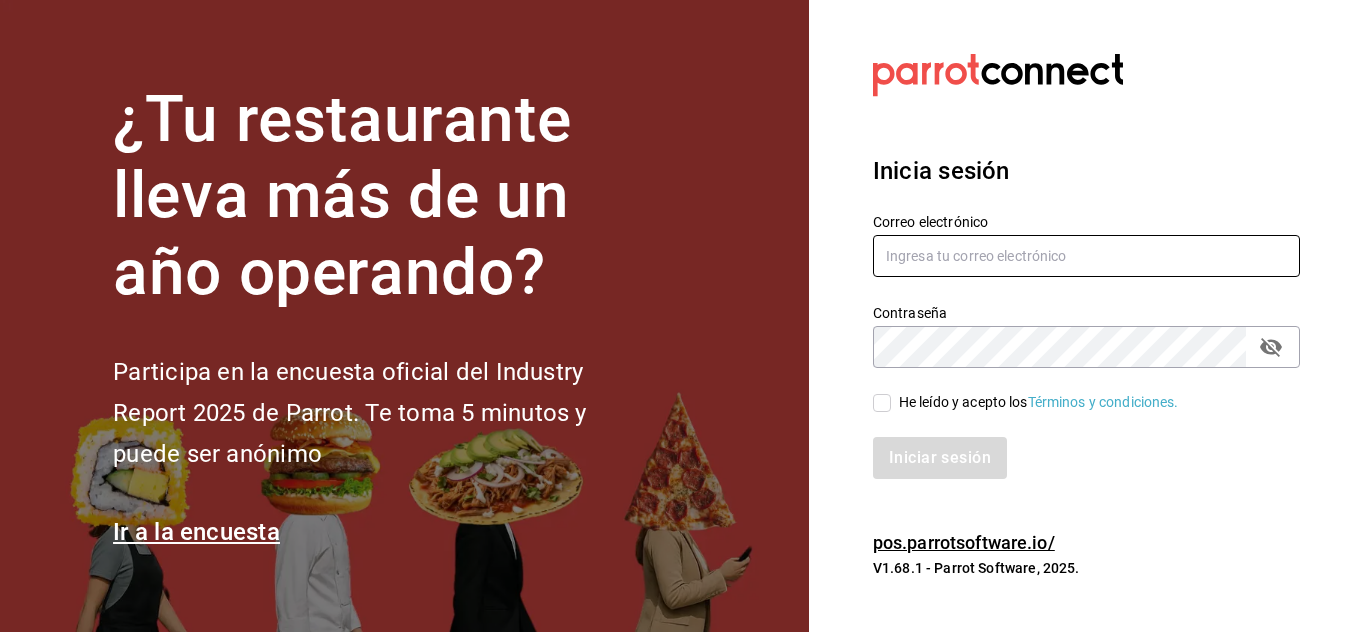 type on "[EMAIL]" 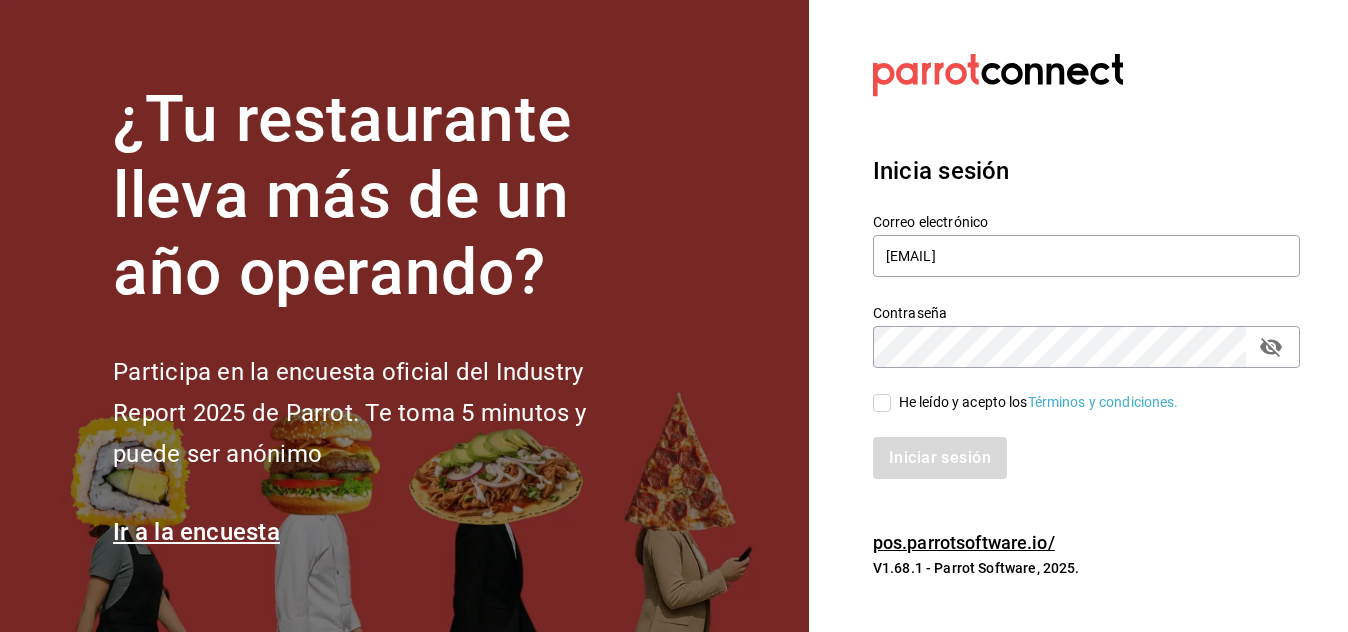 click on "He leído y acepto los  Términos y condiciones." at bounding box center (882, 403) 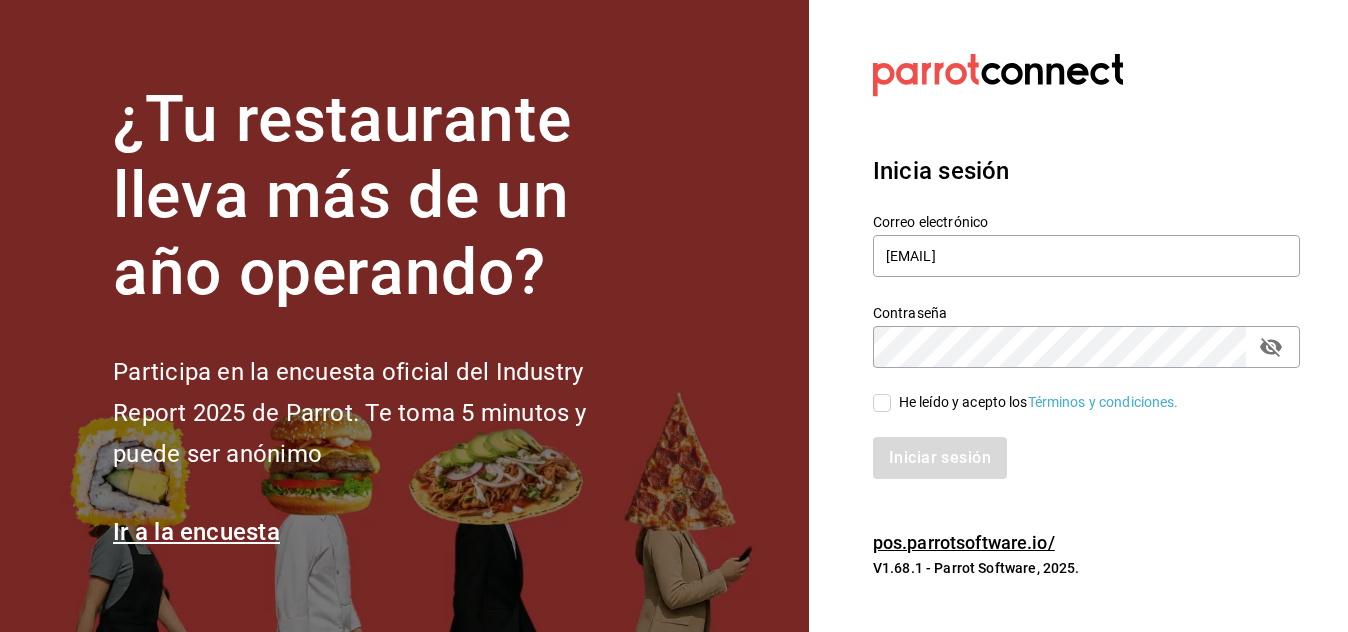 checkbox on "true" 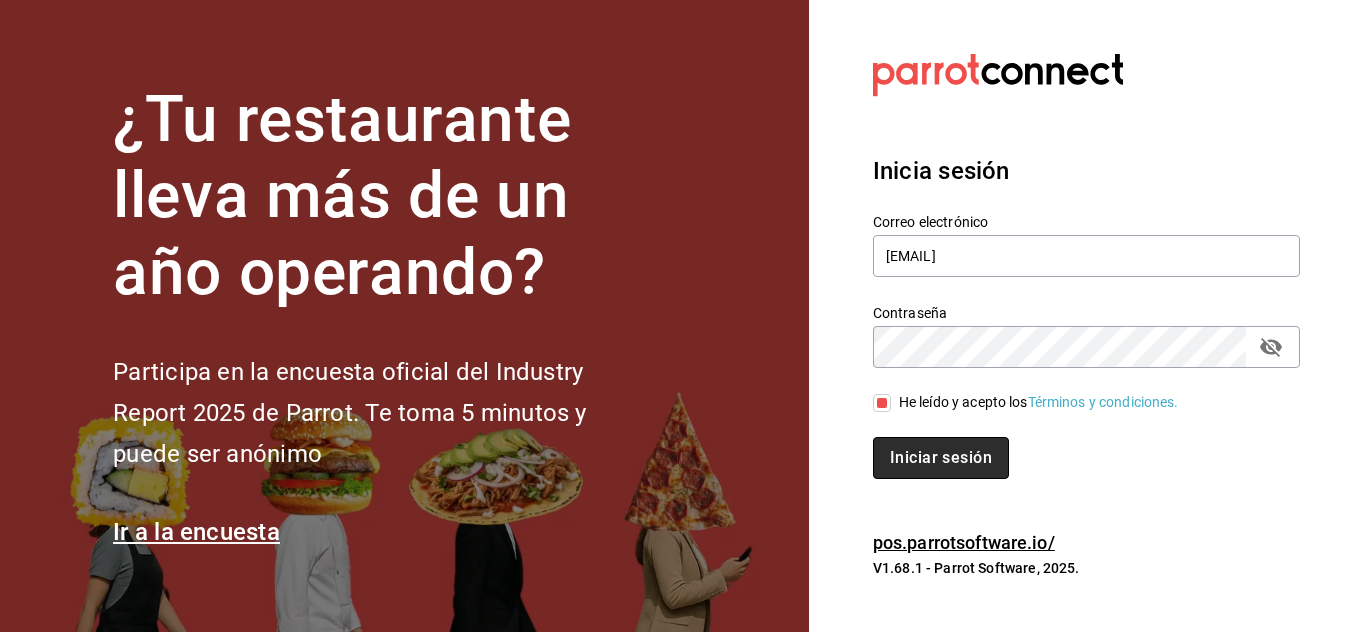 click on "Iniciar sesión" at bounding box center (941, 458) 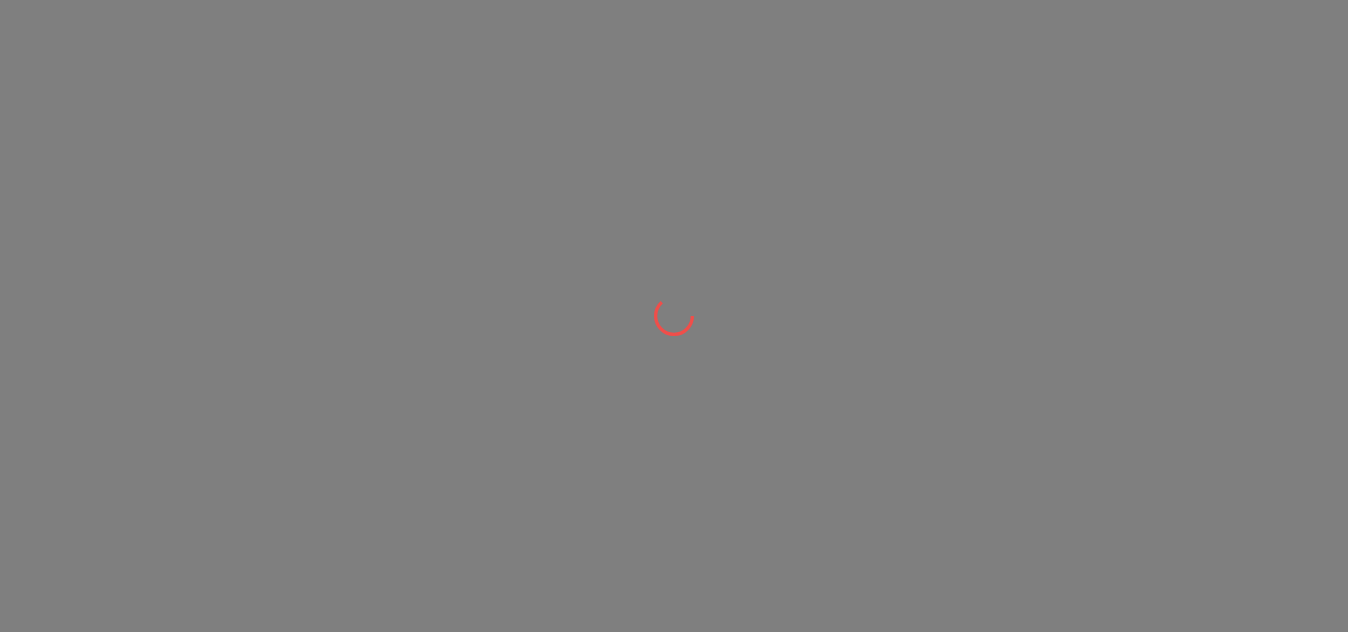 scroll, scrollTop: 0, scrollLeft: 0, axis: both 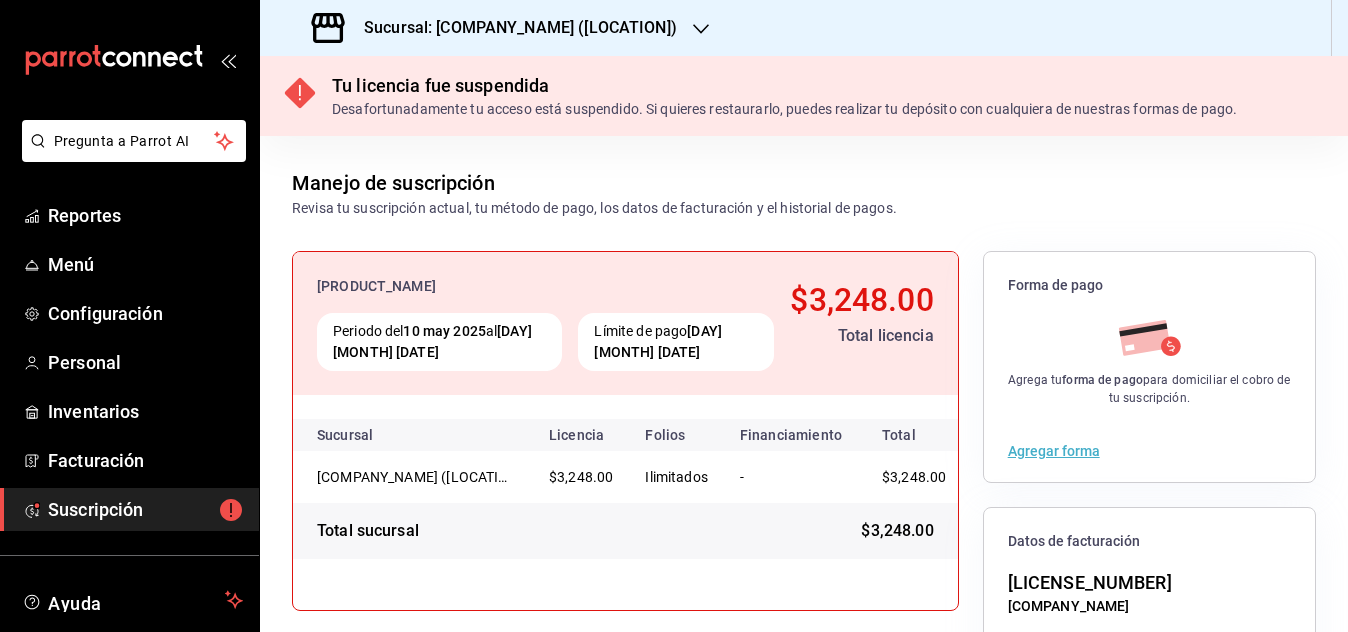 click on "Sucursal: [COMPANY_NAME] ([LOCATION])" at bounding box center (496, 28) 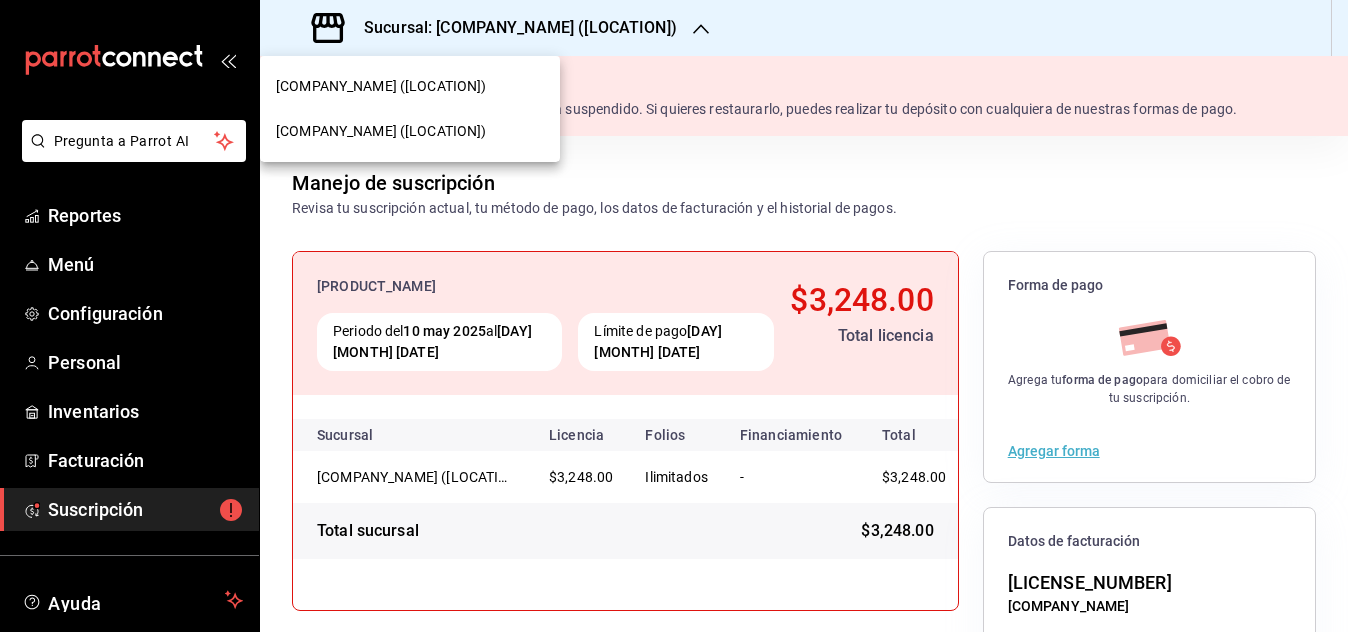 click on "Daisuke (Metropolitan)" at bounding box center (410, 131) 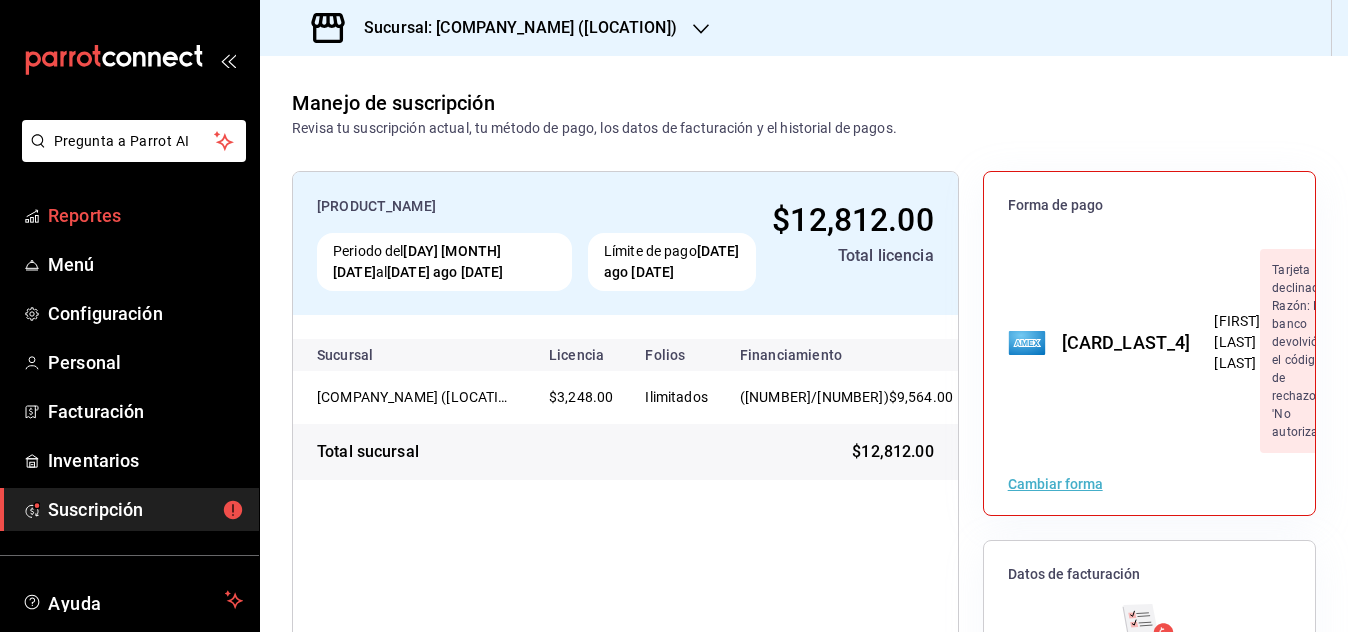 click on "Reportes" at bounding box center (145, 215) 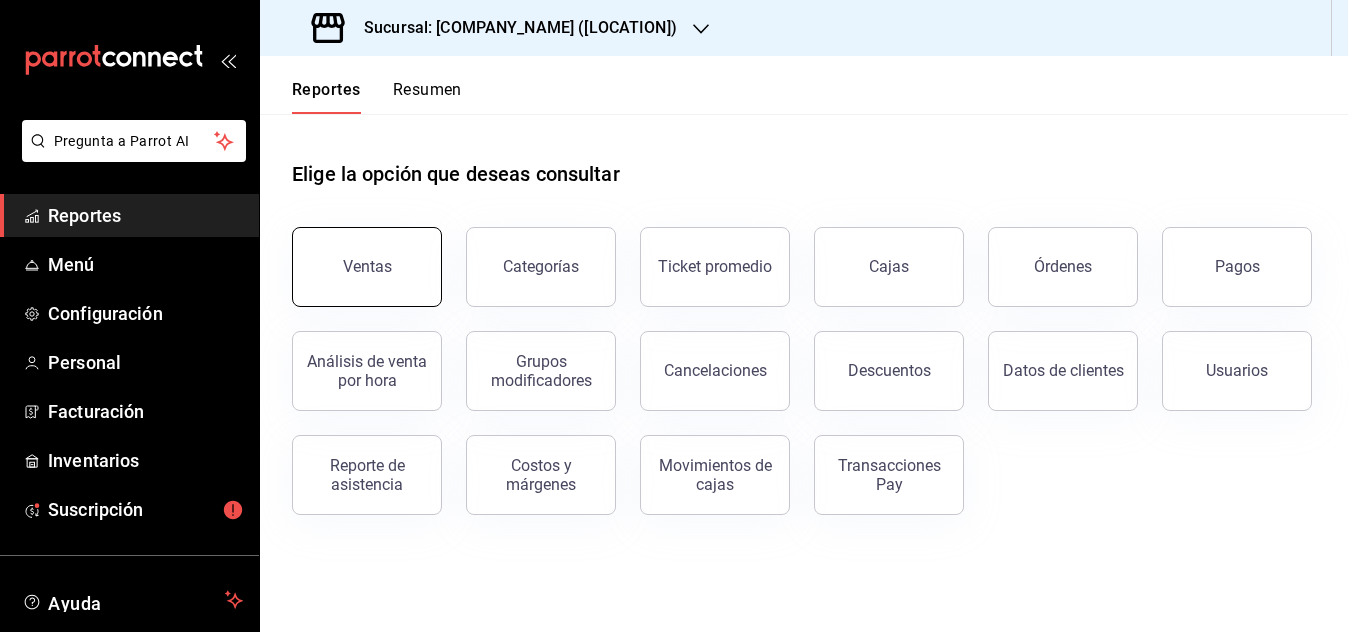 click on "Ventas" at bounding box center (367, 267) 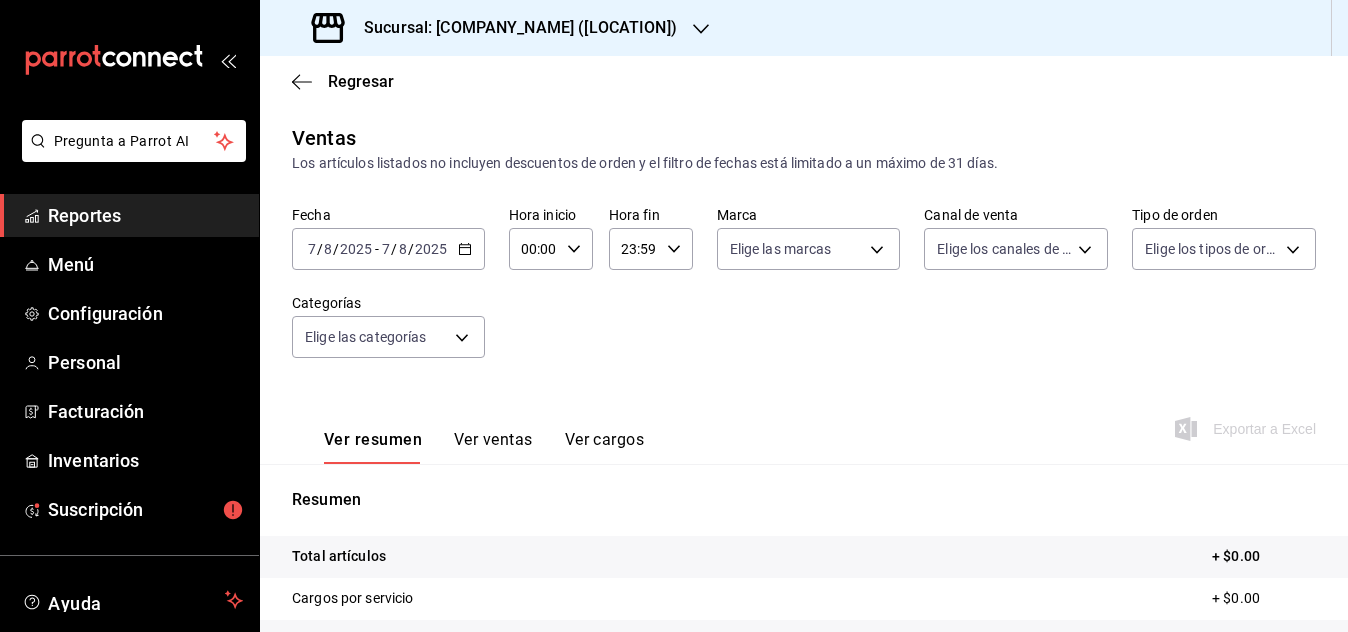 click 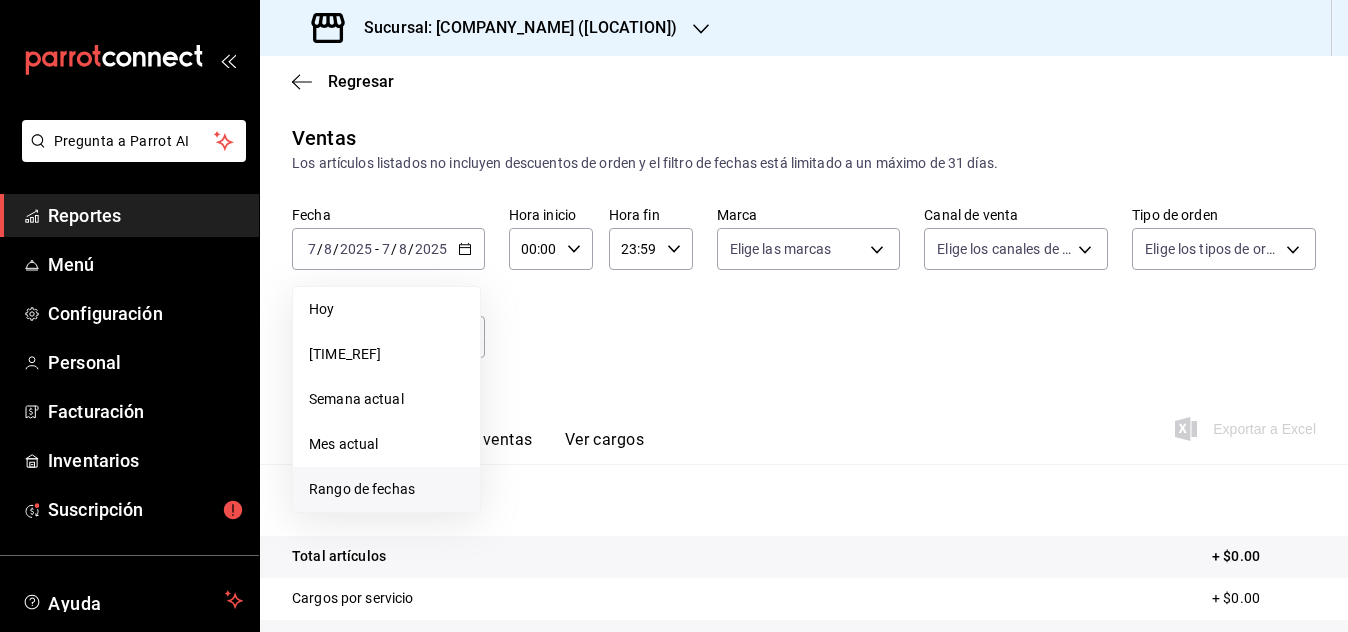 click on "Rango de fechas" at bounding box center (386, 489) 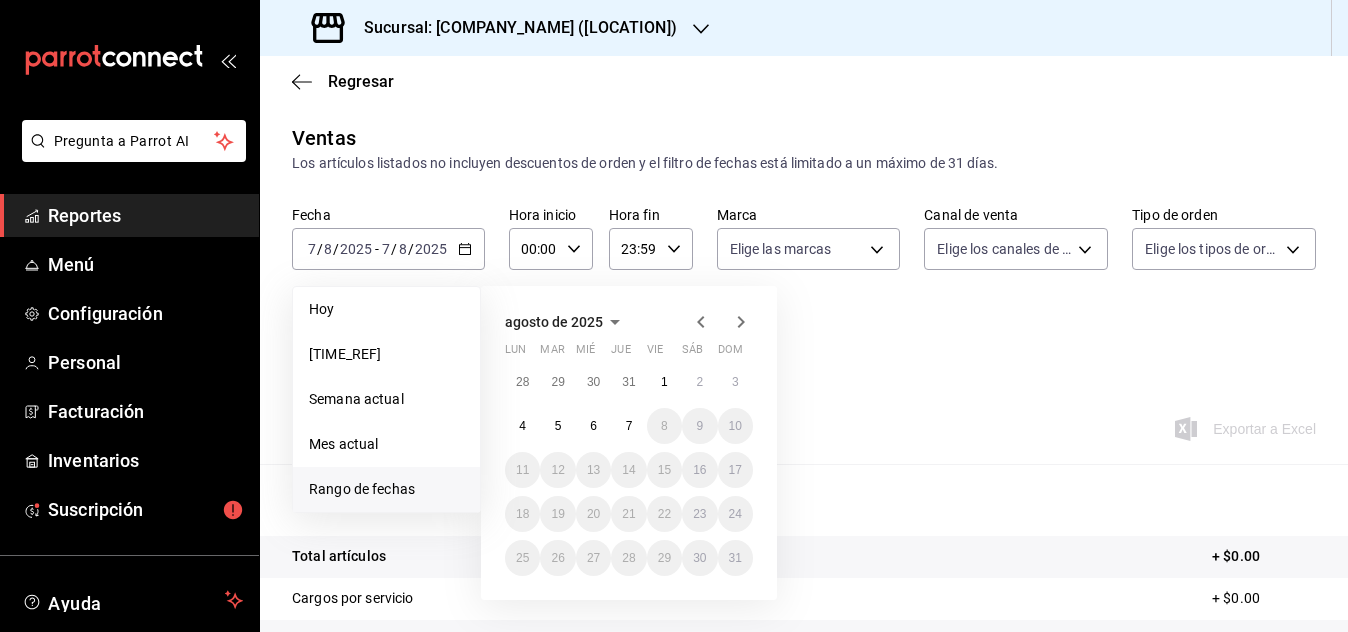 click 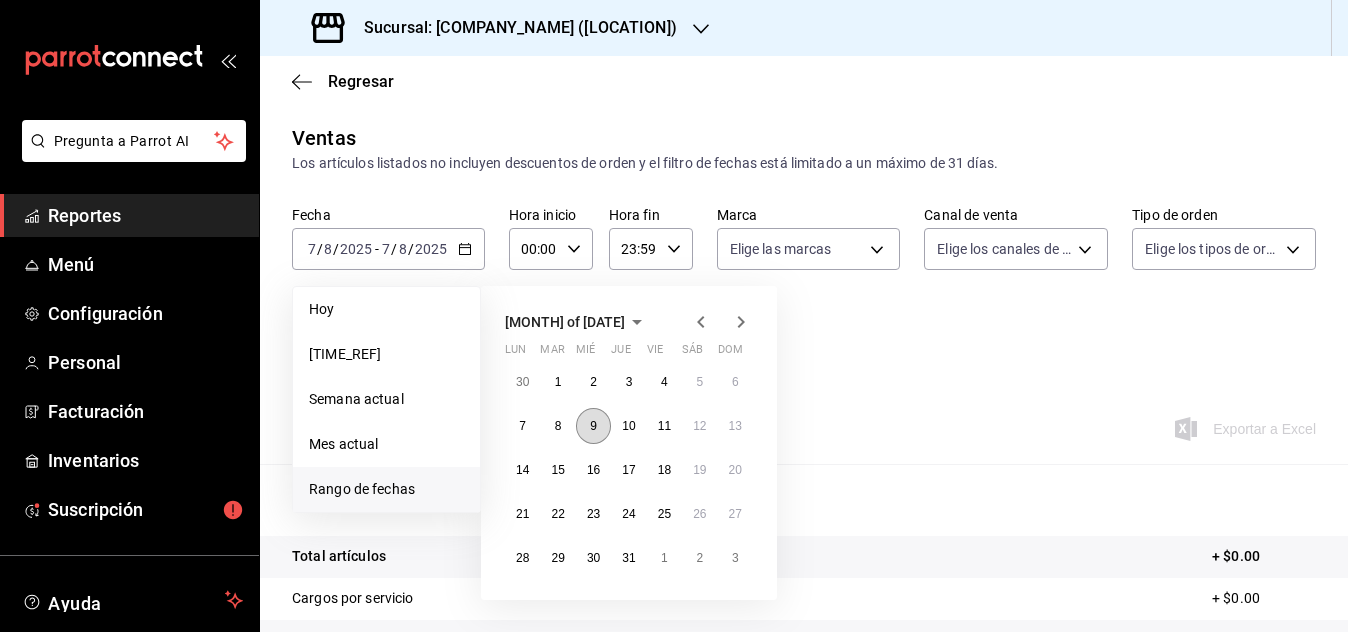 click on "9" at bounding box center (593, 426) 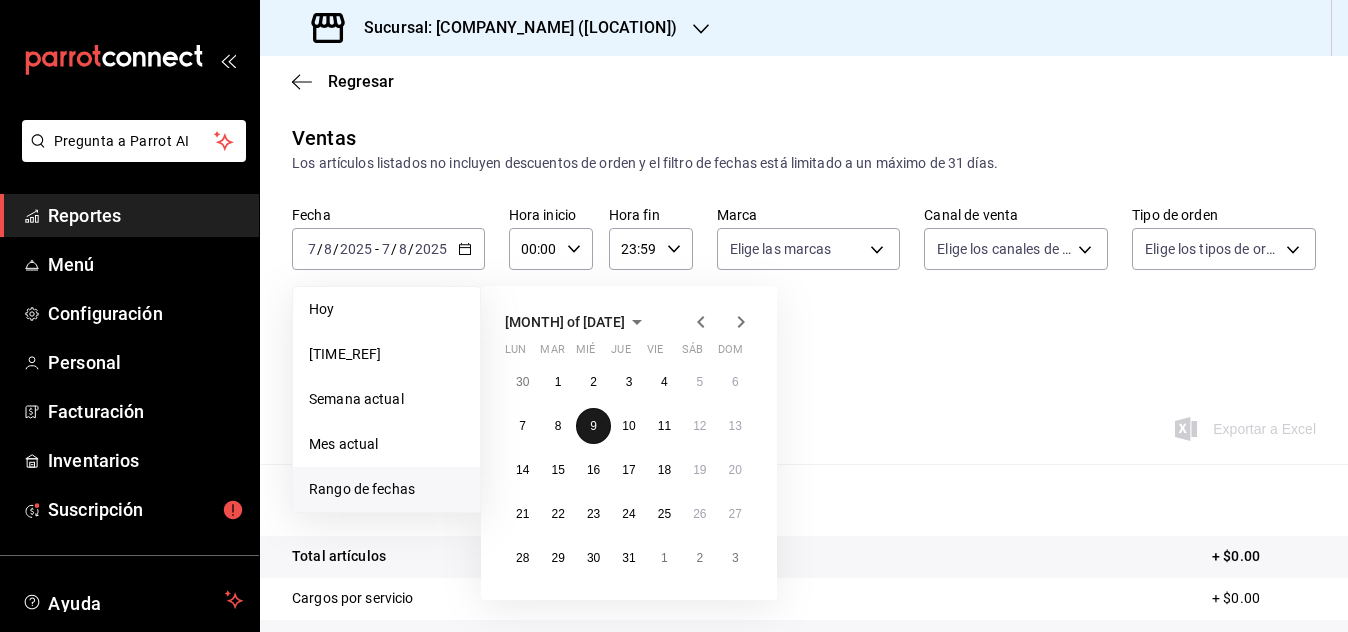 click on "9" at bounding box center (593, 426) 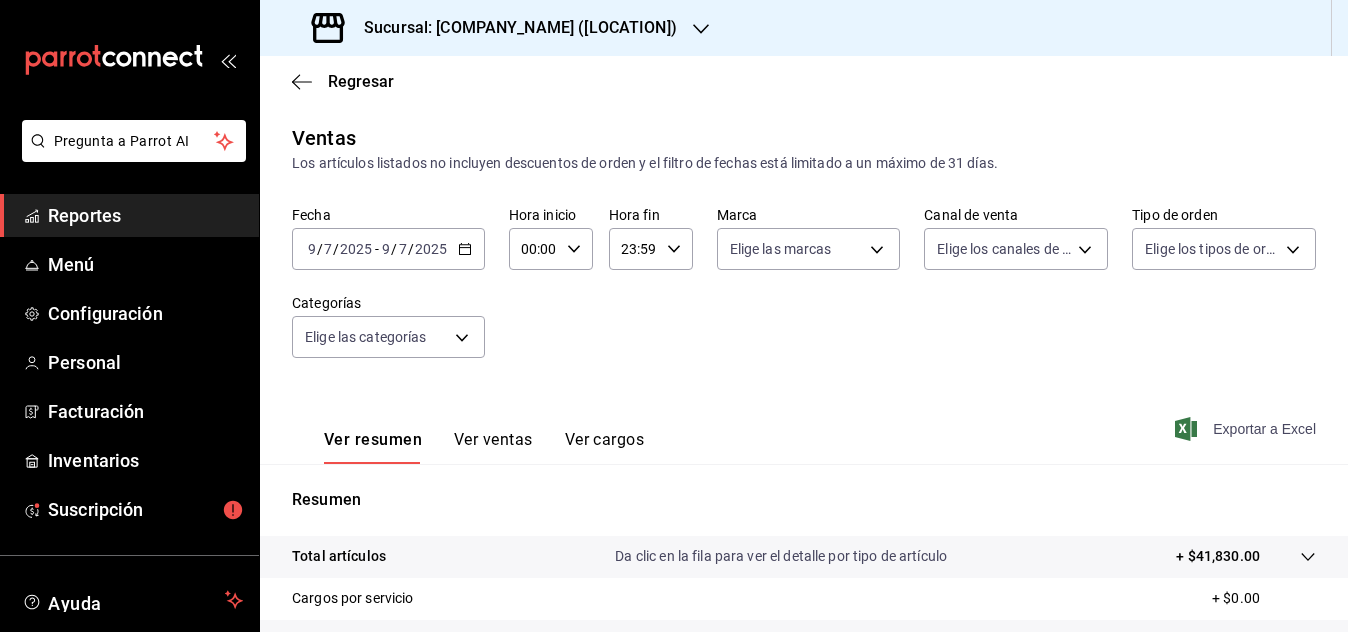 click on "Exportar a Excel" at bounding box center (1247, 429) 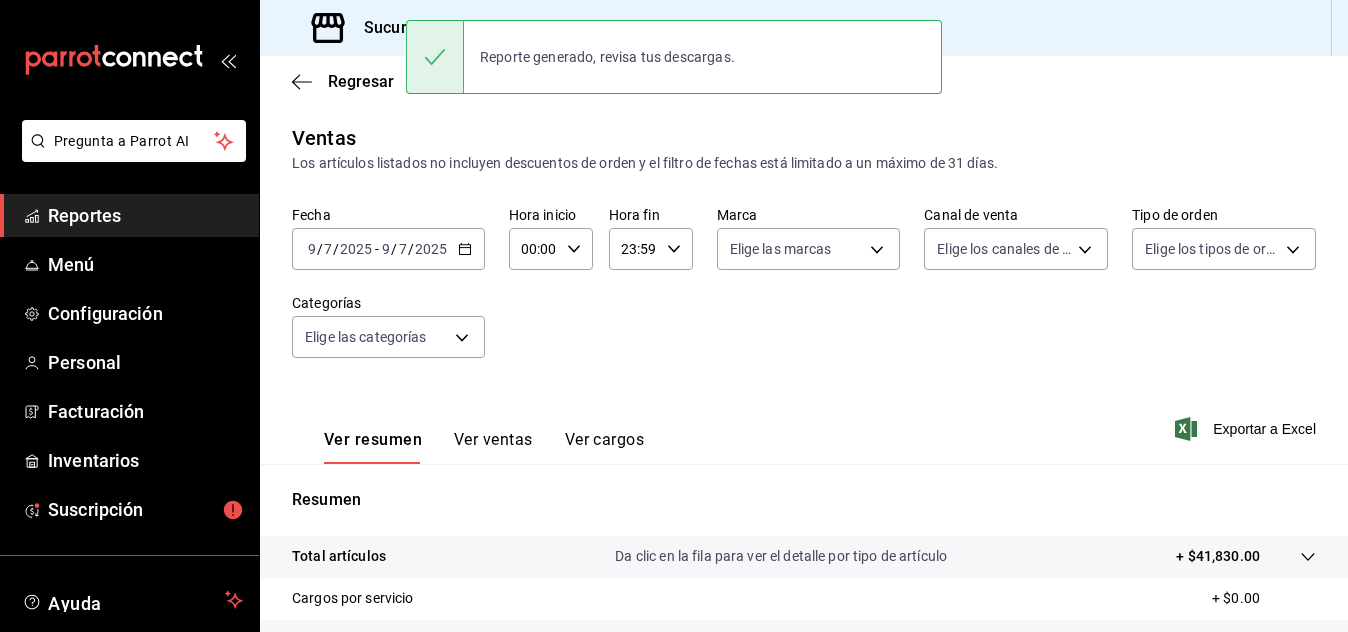 click 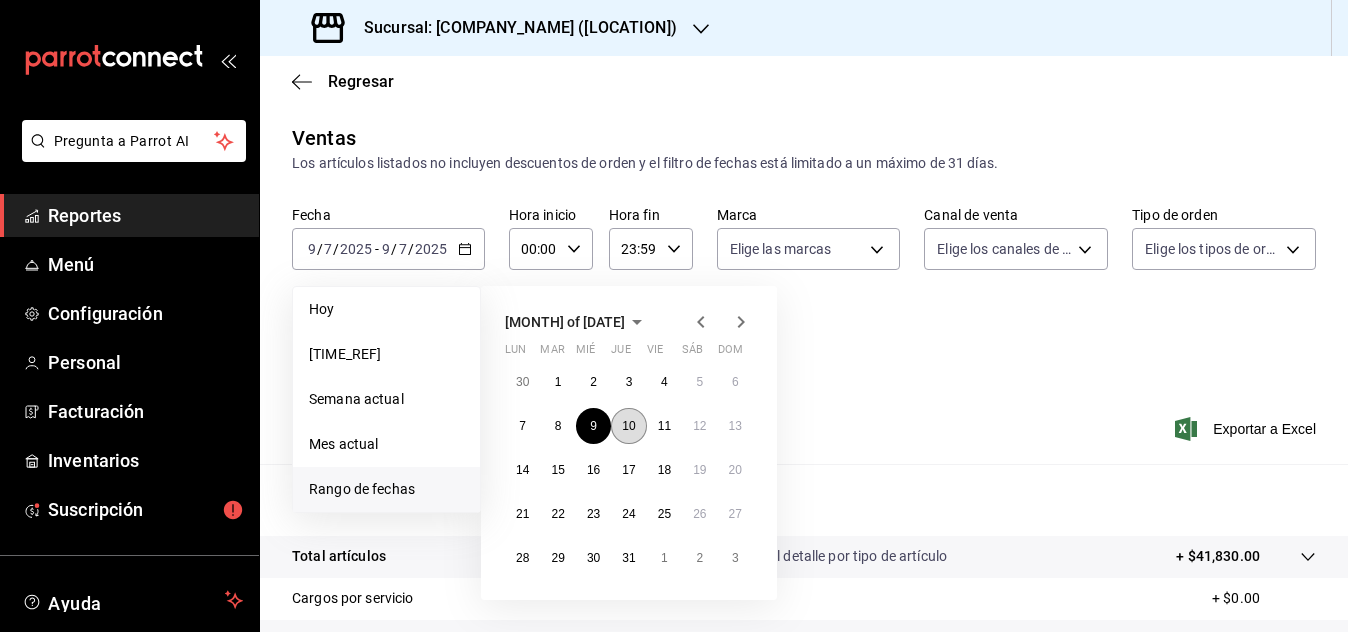 click on "10" at bounding box center [628, 426] 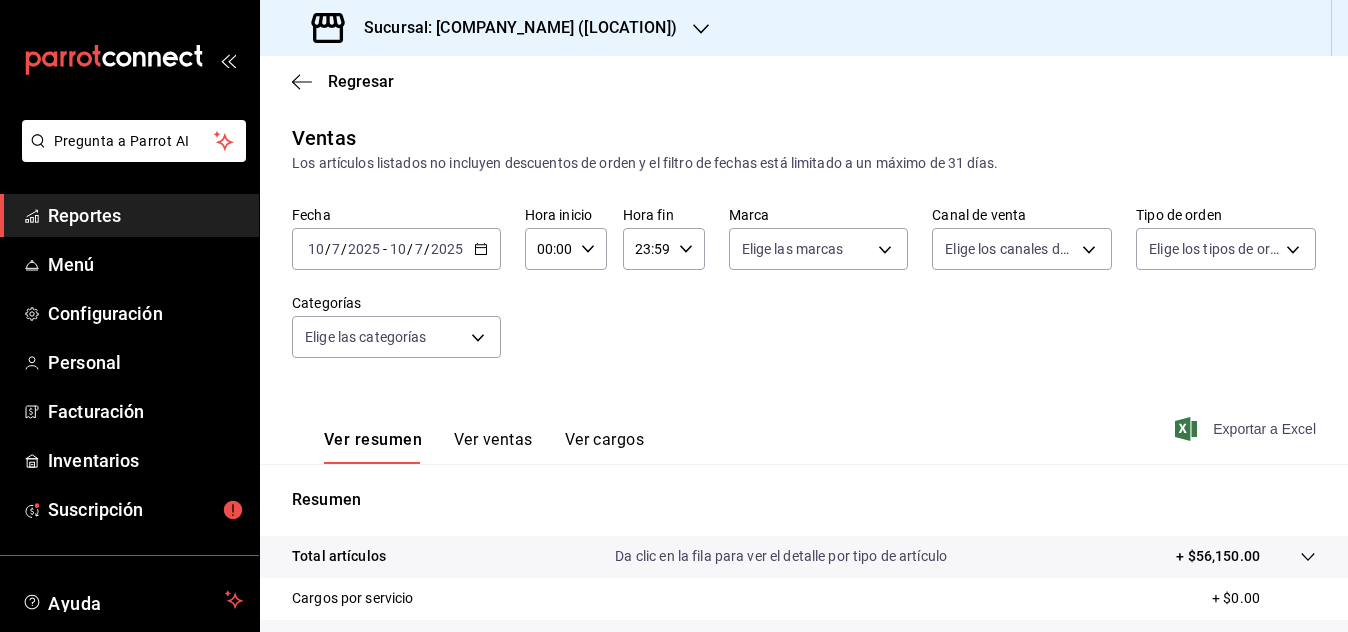 click on "Exportar a Excel" at bounding box center [1247, 429] 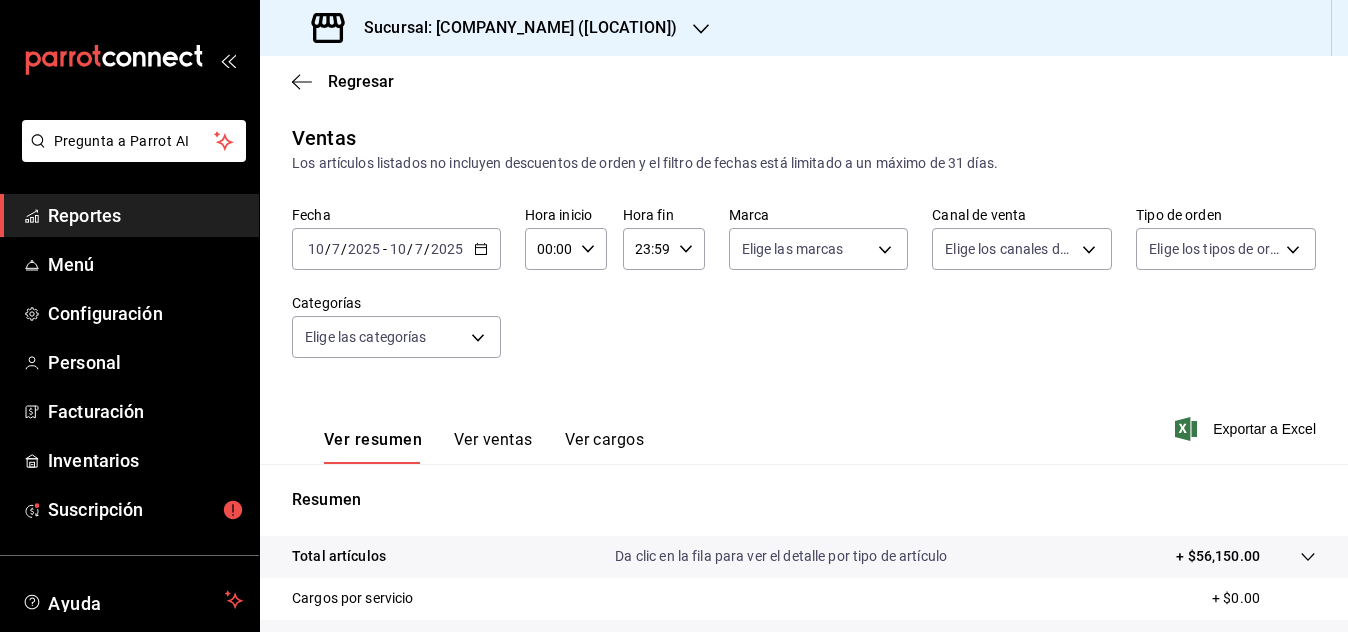 click on "2025-07-10 10 / 7 / 2025 - 2025-07-10 10 / 7 / 2025" at bounding box center [396, 249] 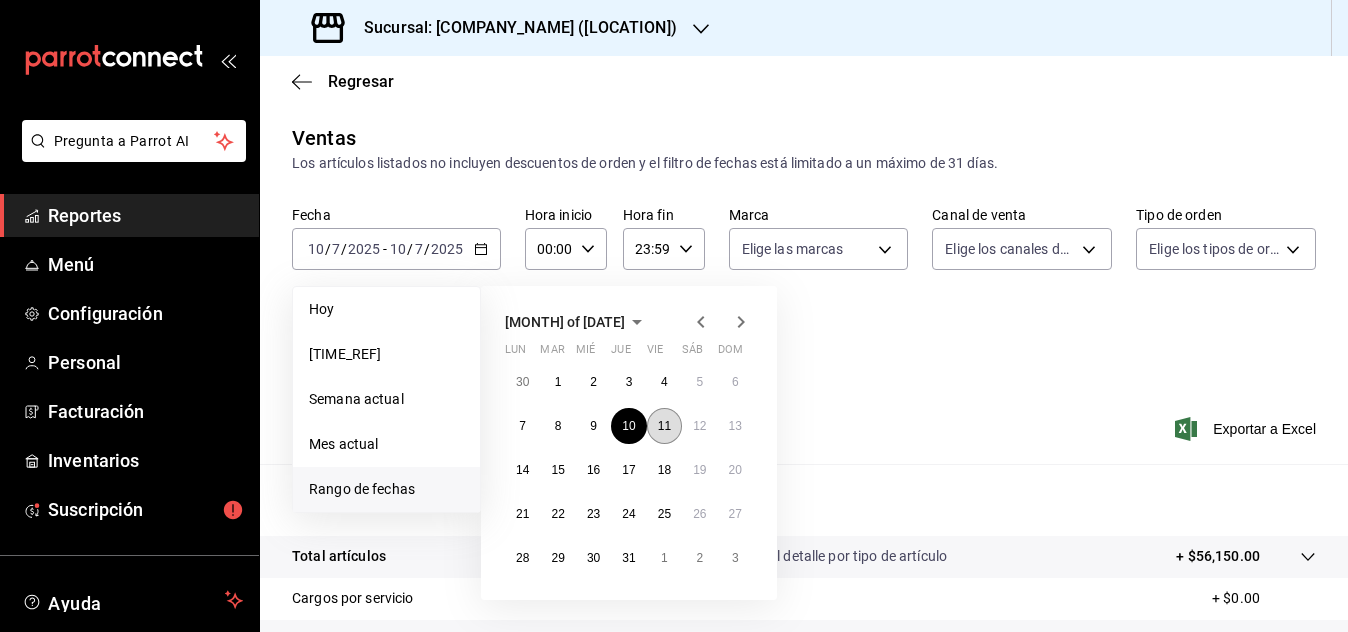 click on "11" at bounding box center (664, 426) 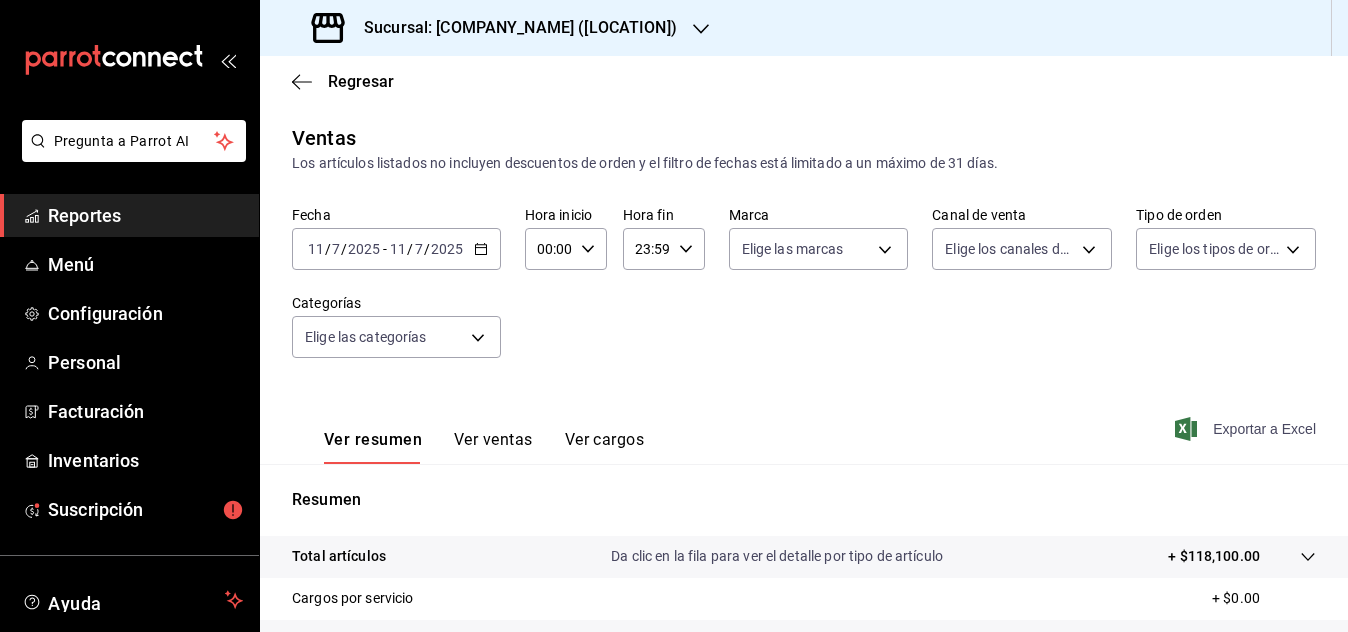 click on "Exportar a Excel" at bounding box center [1247, 429] 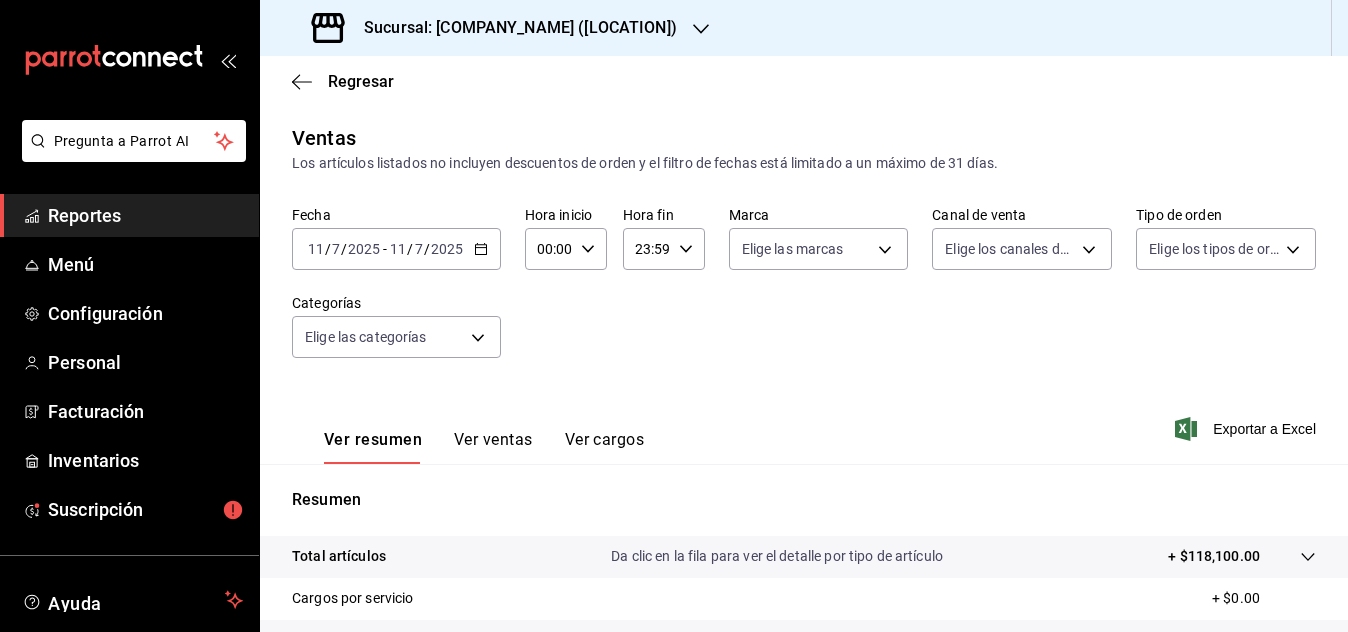 click 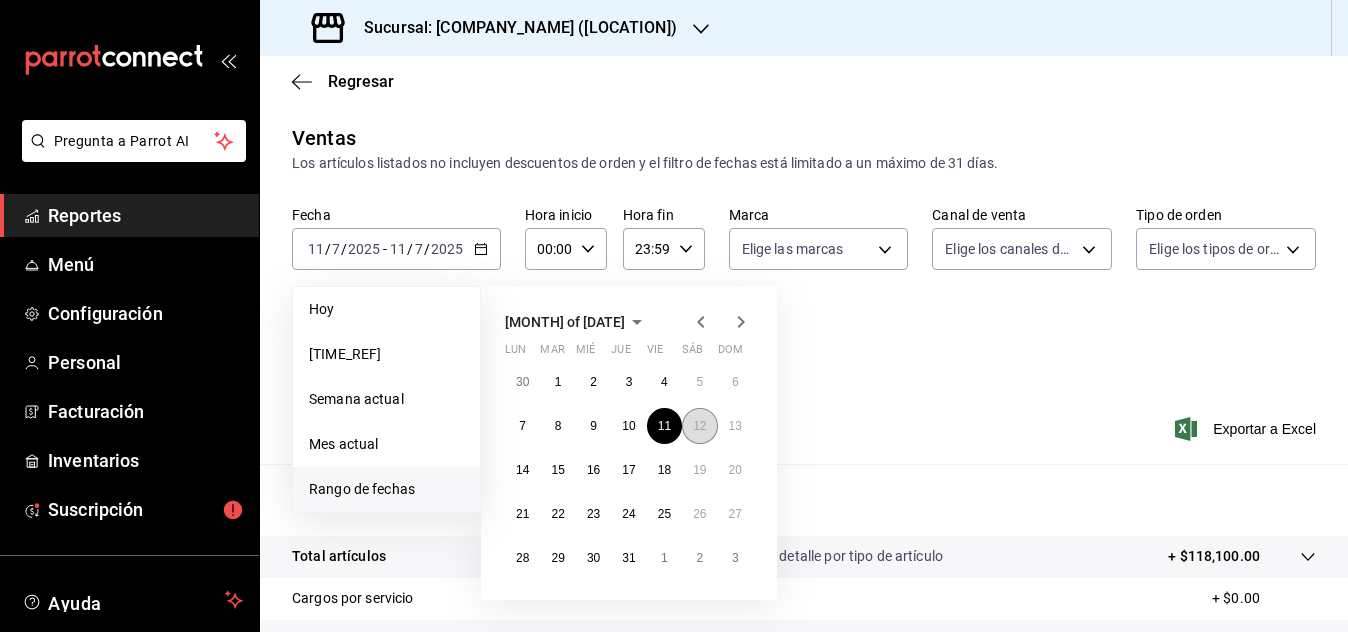 click on "12" at bounding box center [699, 426] 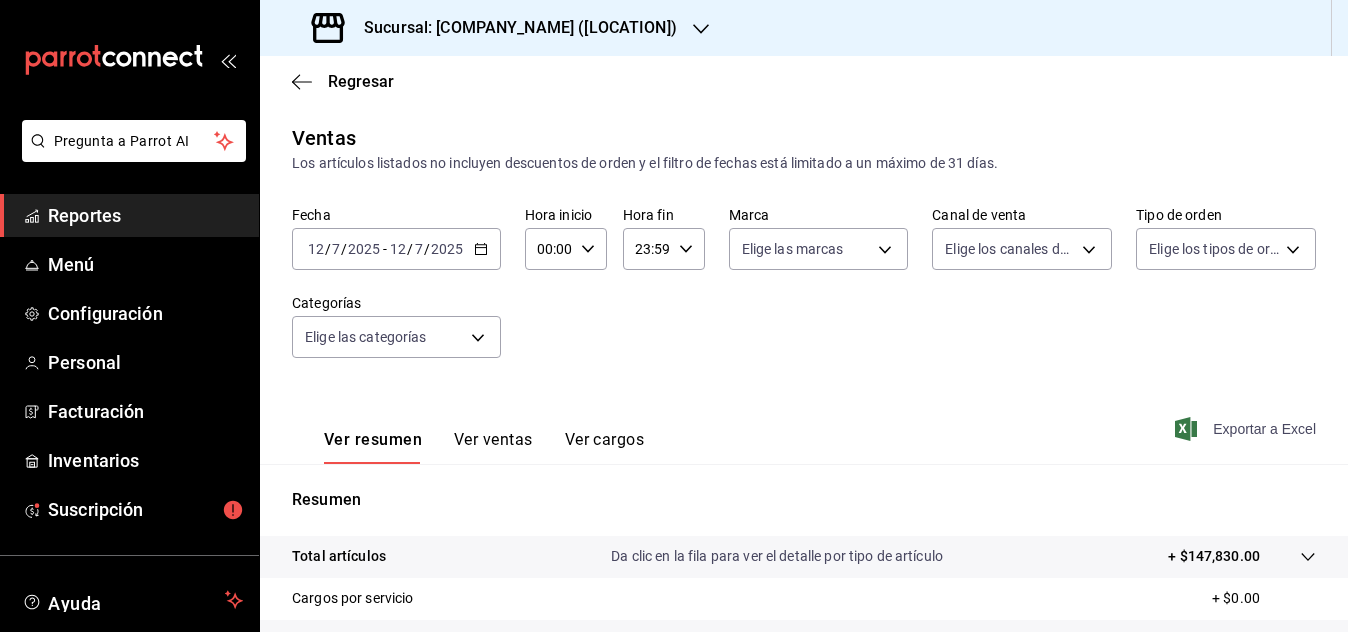 click on "Exportar a Excel" at bounding box center (1247, 429) 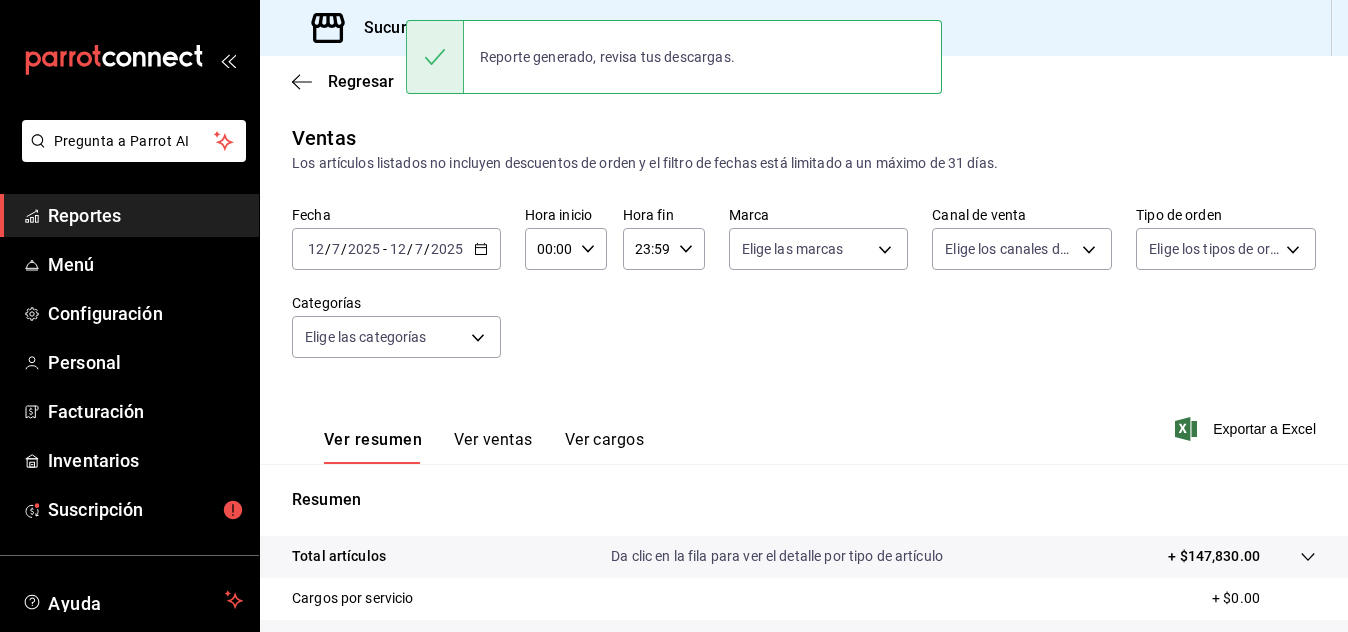 click 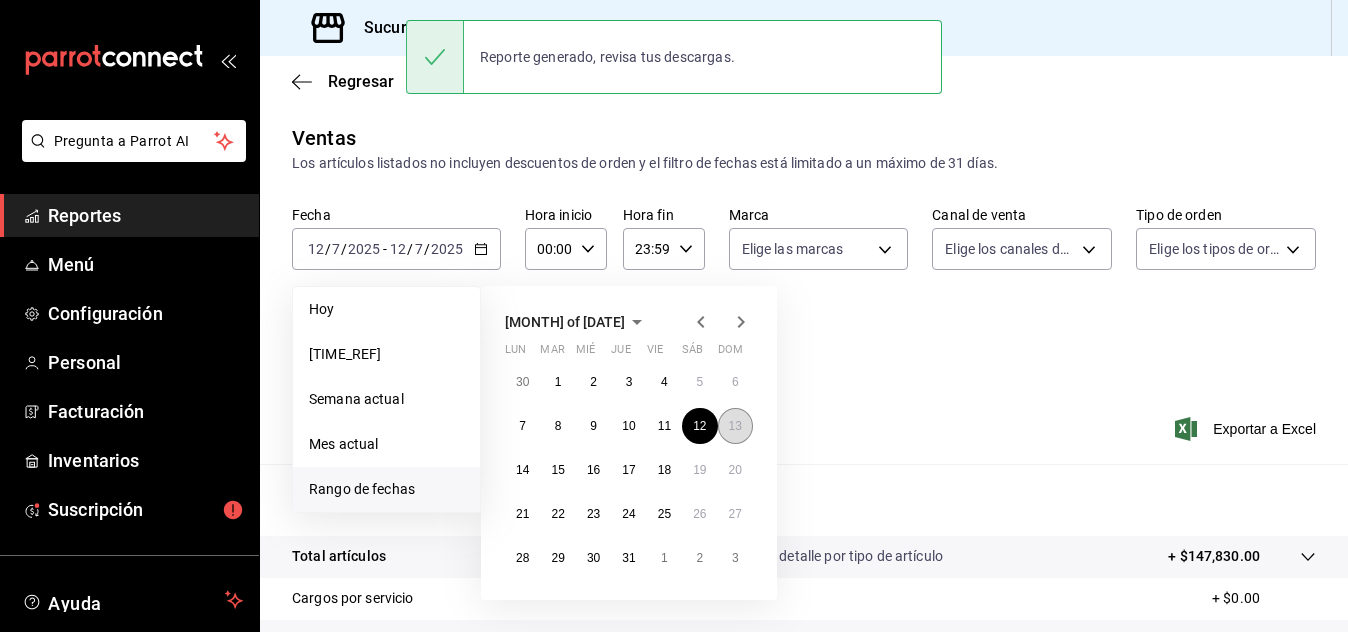 click on "13" at bounding box center (735, 426) 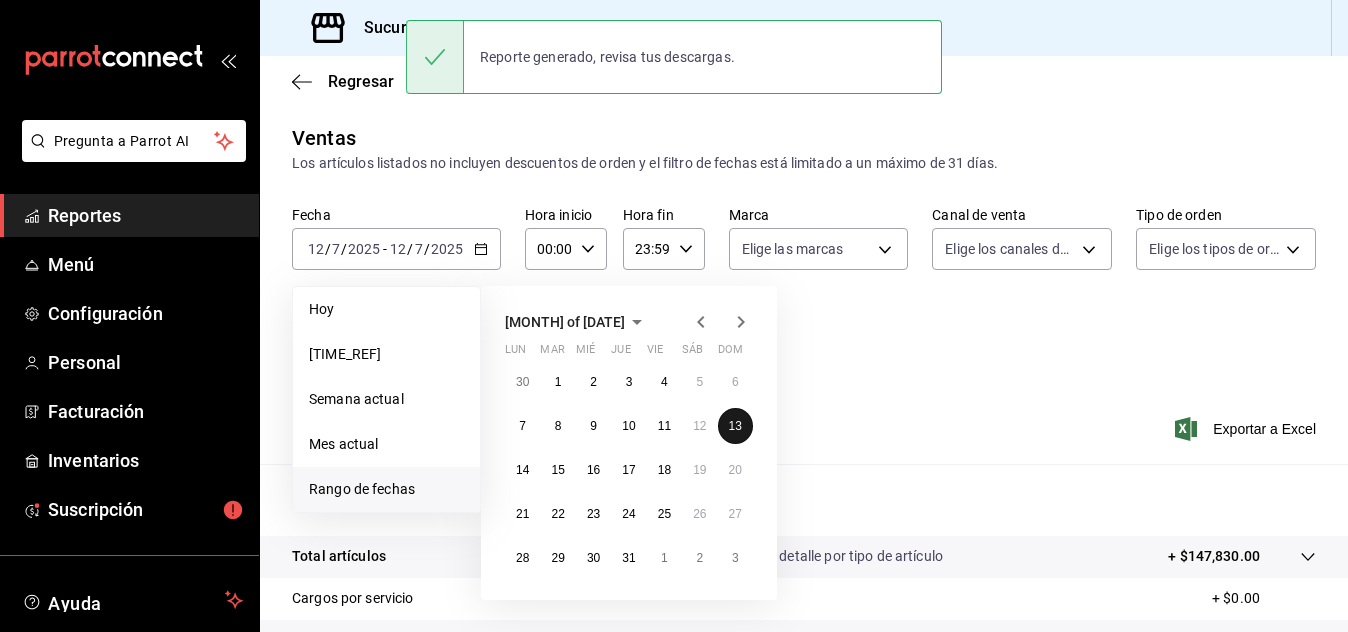 click on "13" at bounding box center [735, 426] 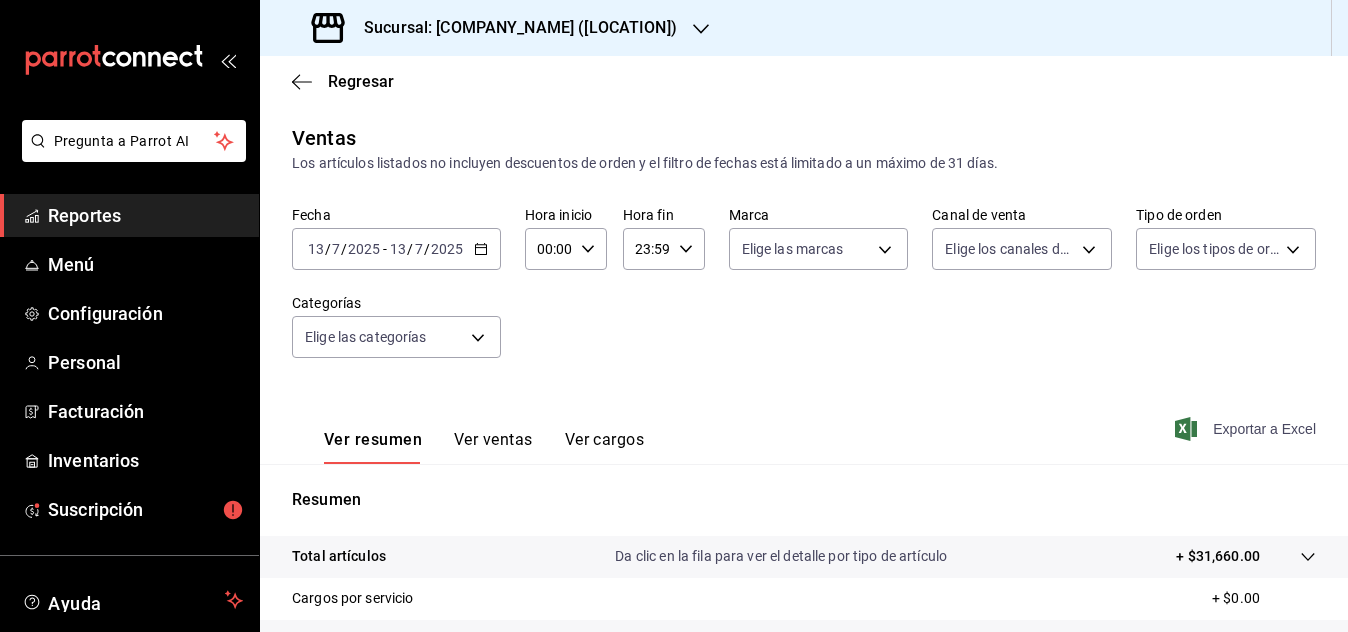 click on "Exportar a Excel" at bounding box center [1247, 429] 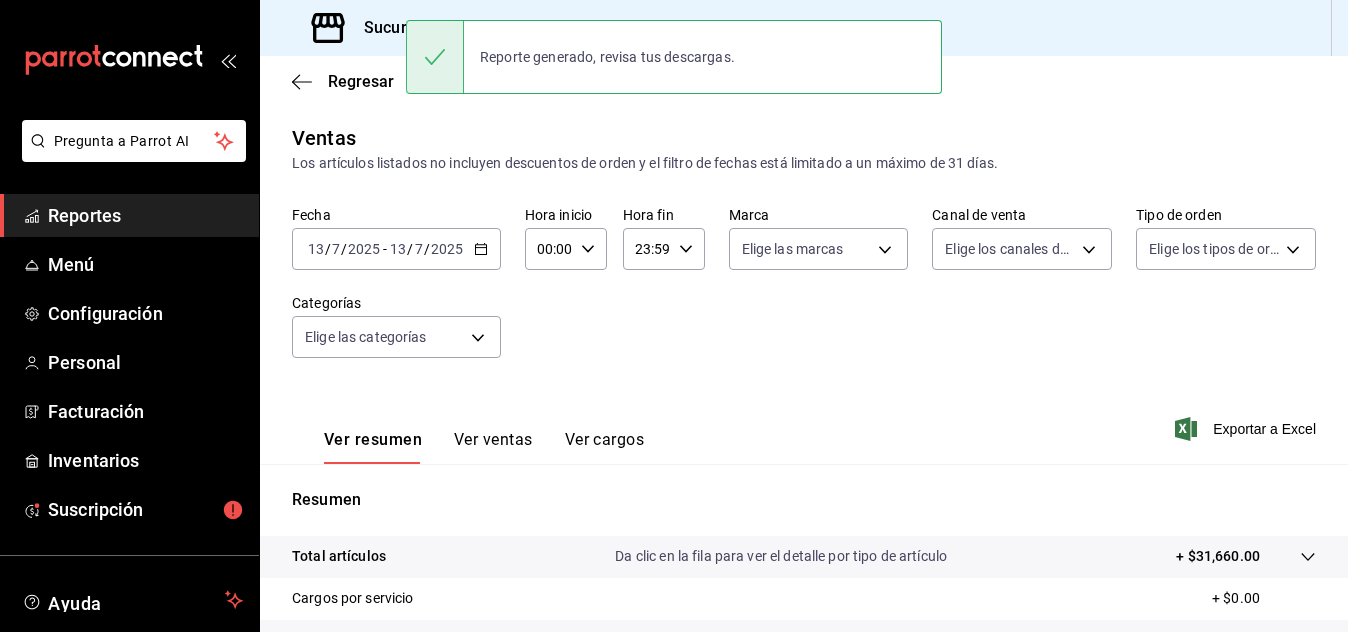 click 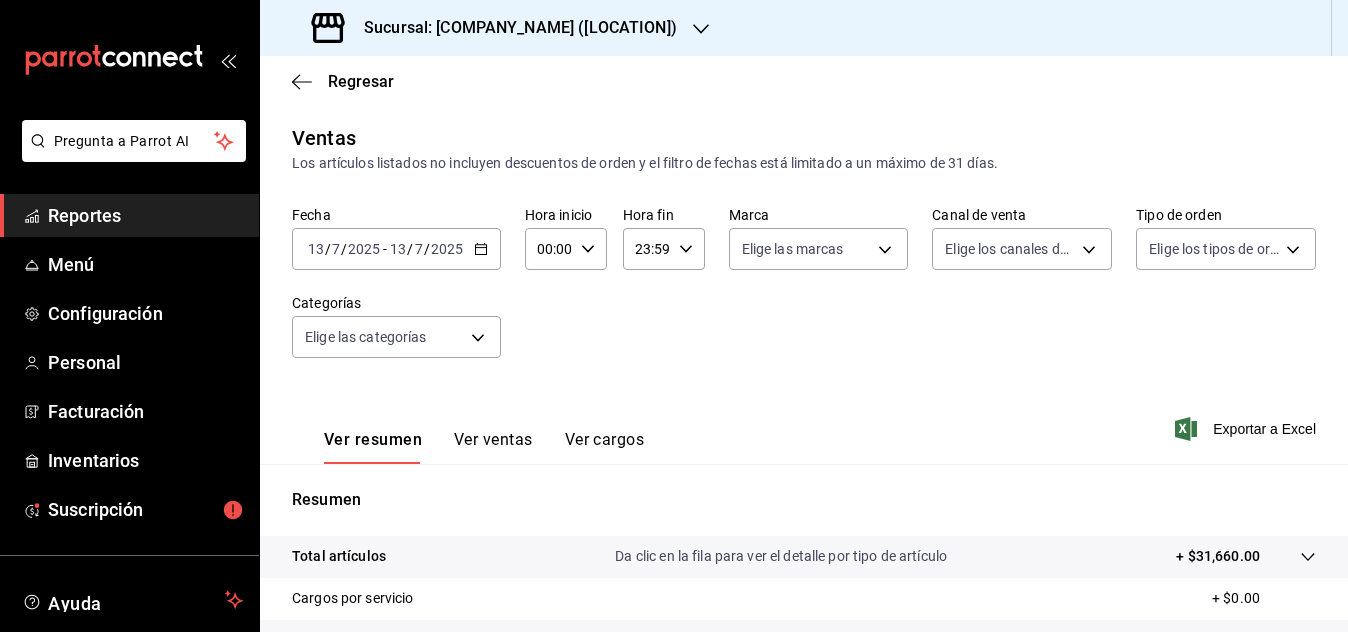 click 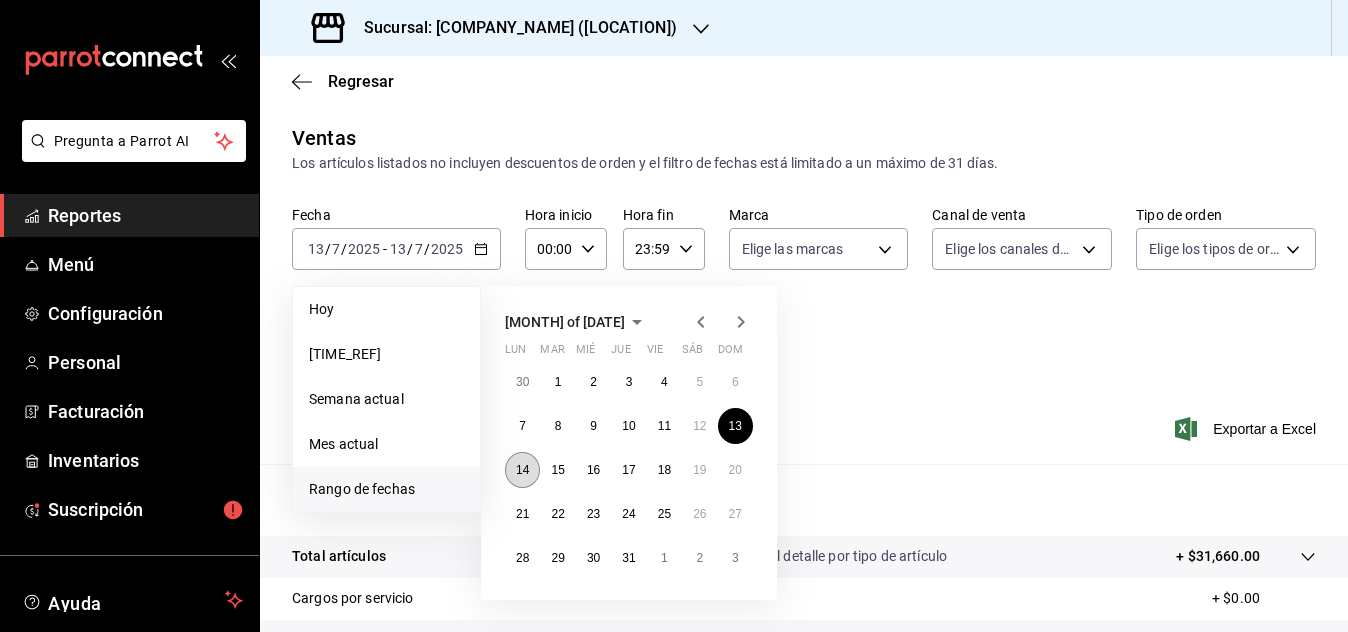 click on "14" at bounding box center (522, 470) 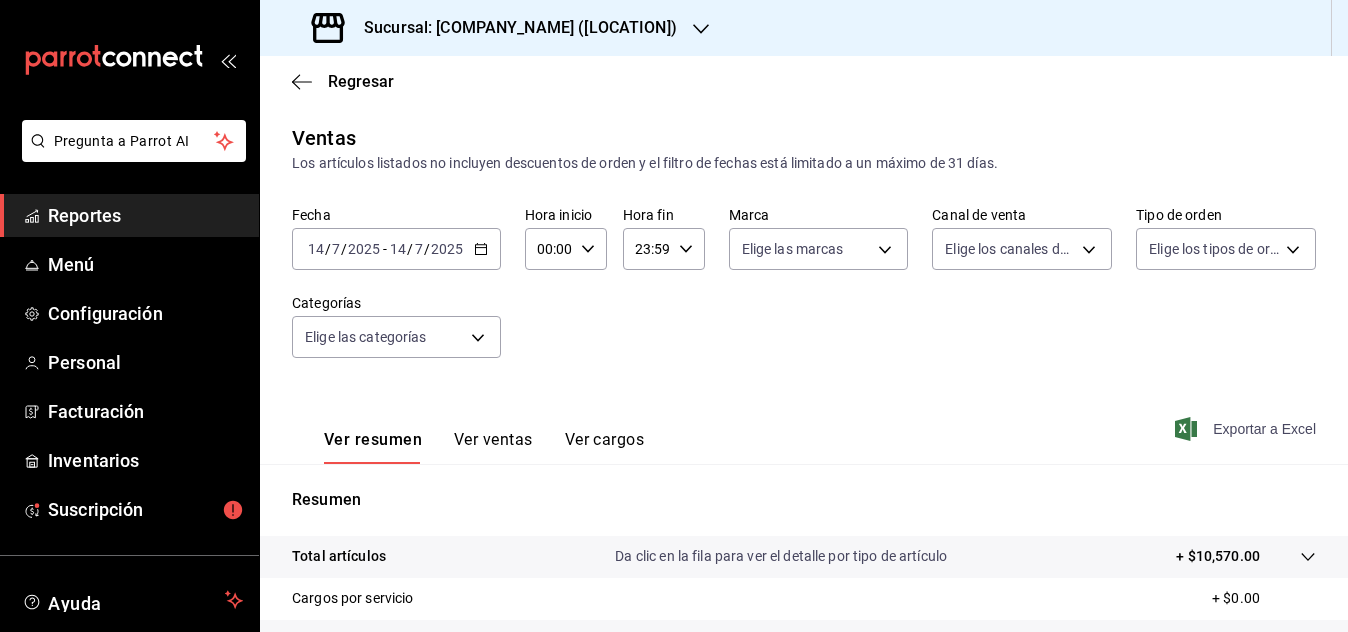 click on "Exportar a Excel" at bounding box center [1247, 429] 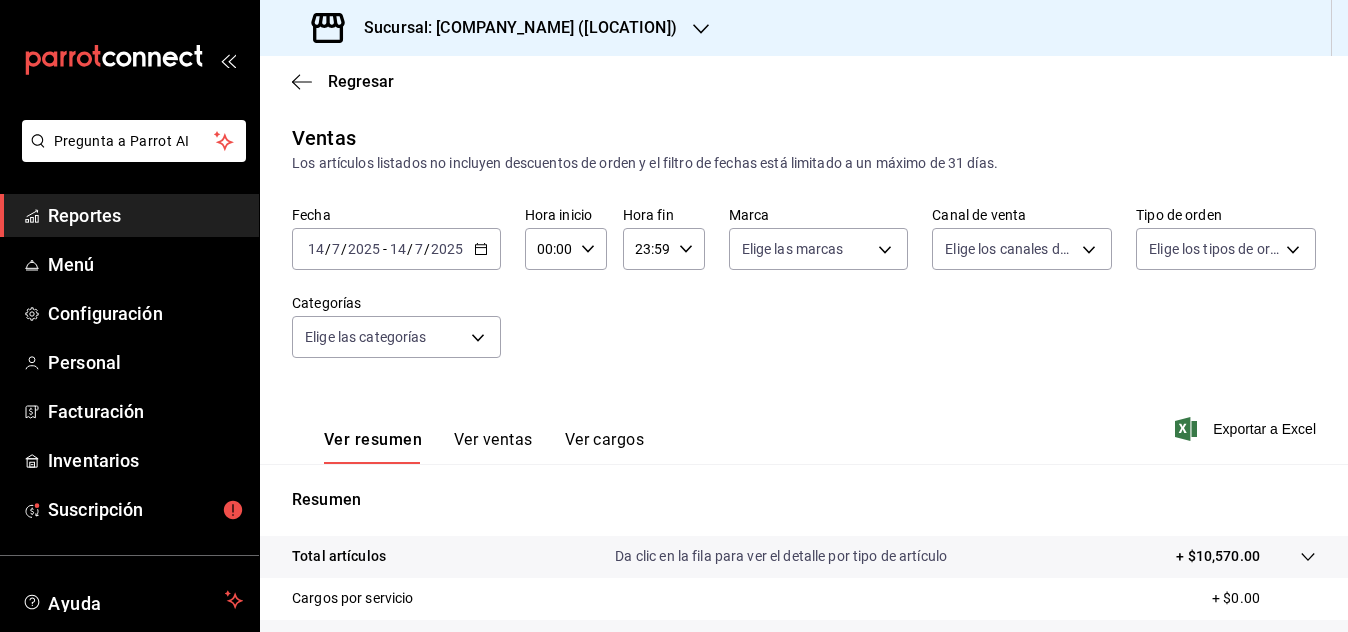 click 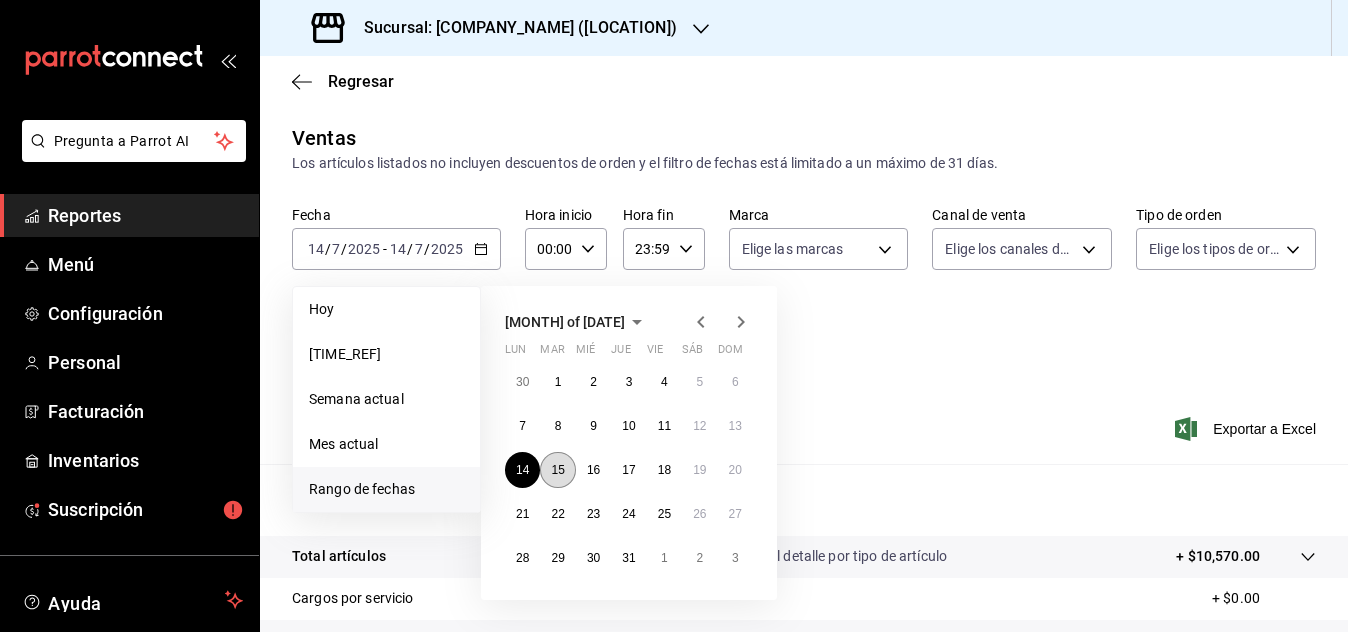 click on "15" at bounding box center [557, 470] 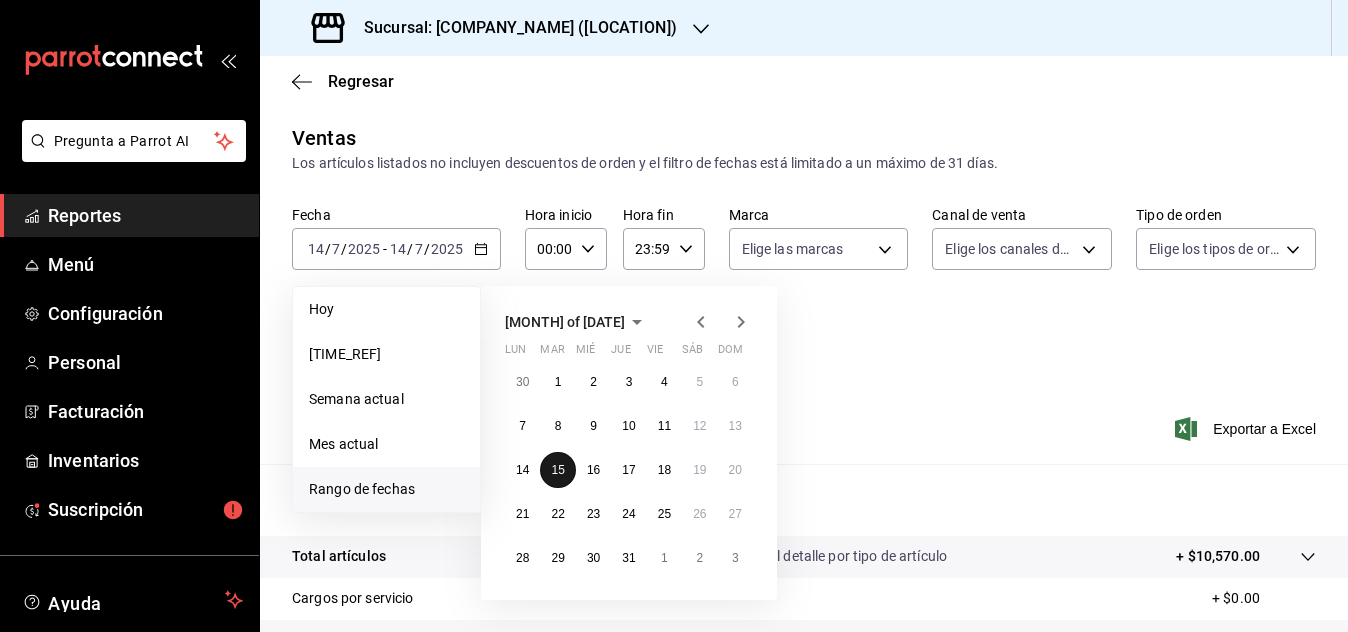 click on "15" at bounding box center [557, 470] 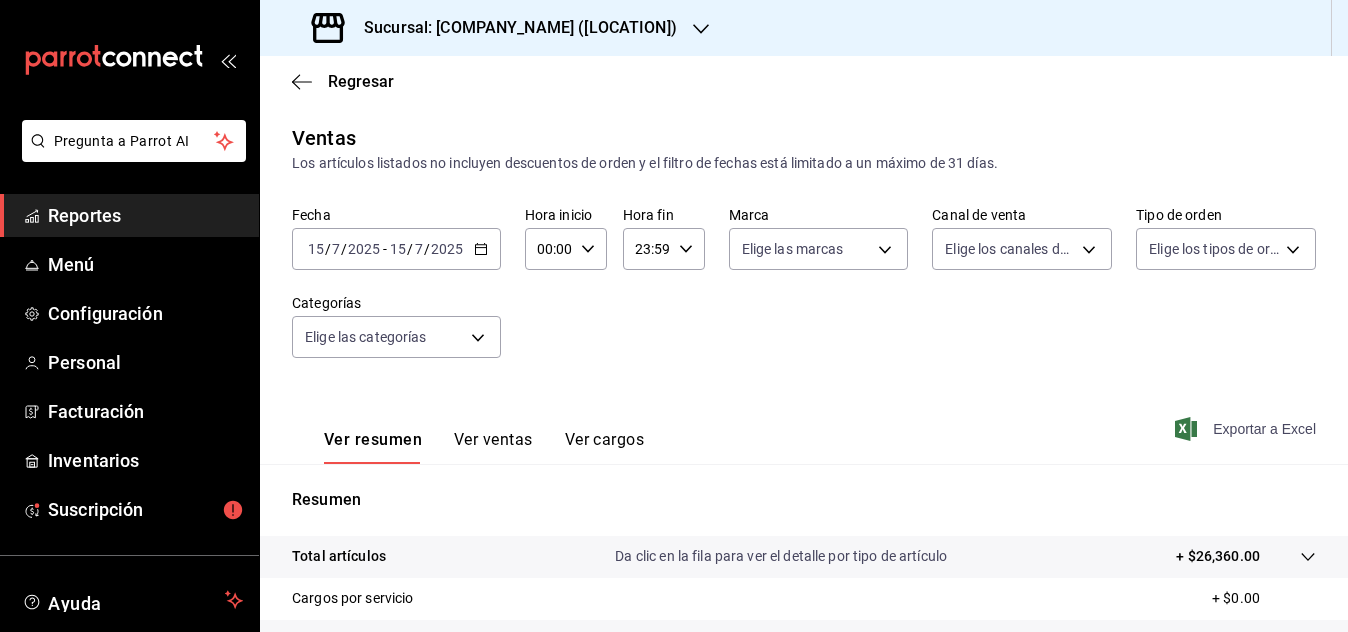 click on "Exportar a Excel" at bounding box center (1247, 429) 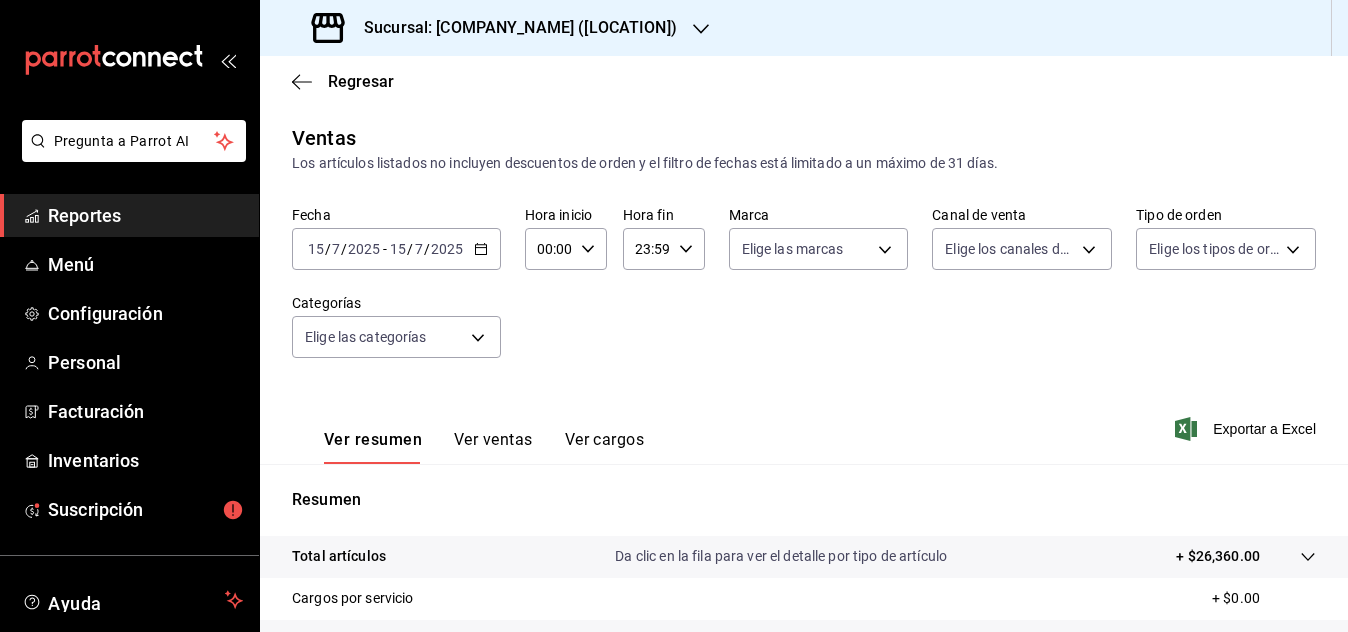 click 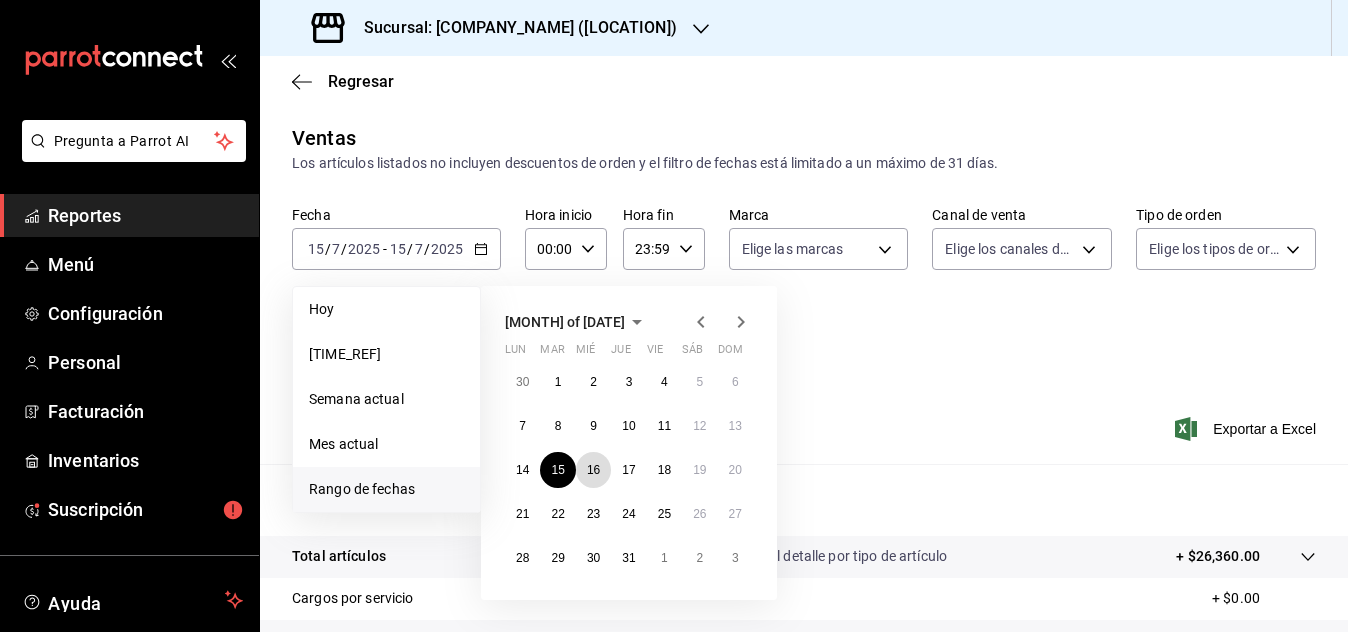 click on "16" at bounding box center (593, 470) 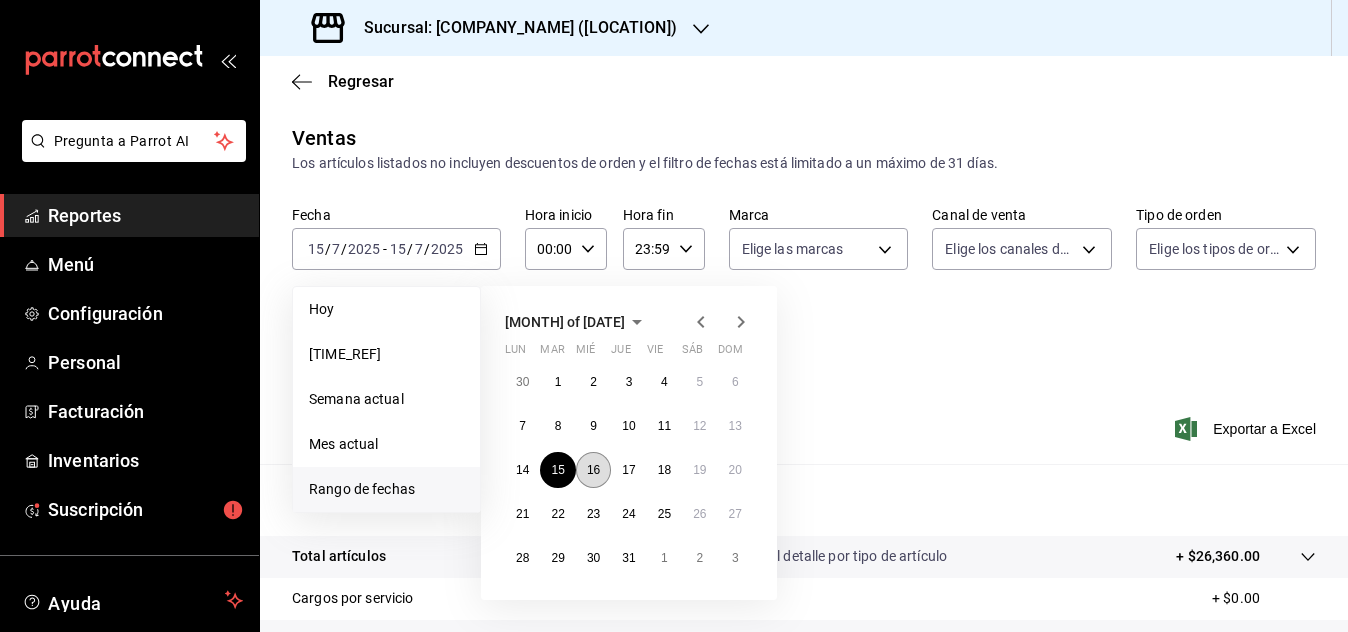 click on "16" at bounding box center [593, 470] 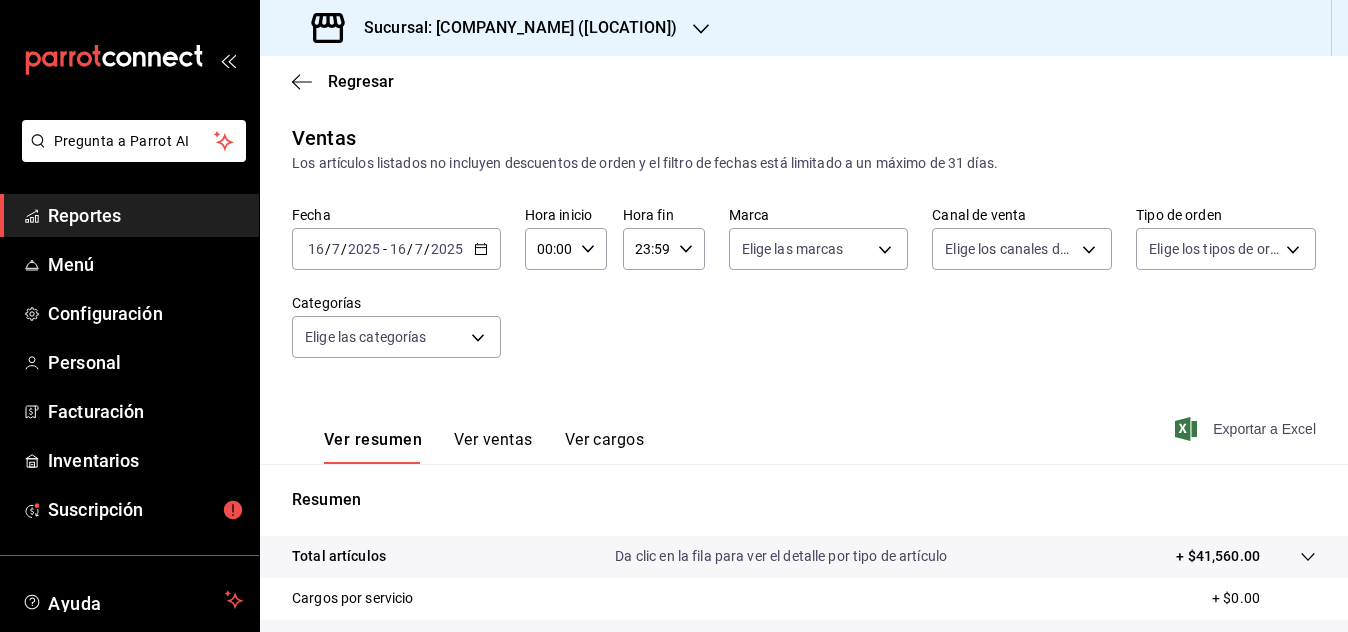 click on "Exportar a Excel" at bounding box center (1247, 429) 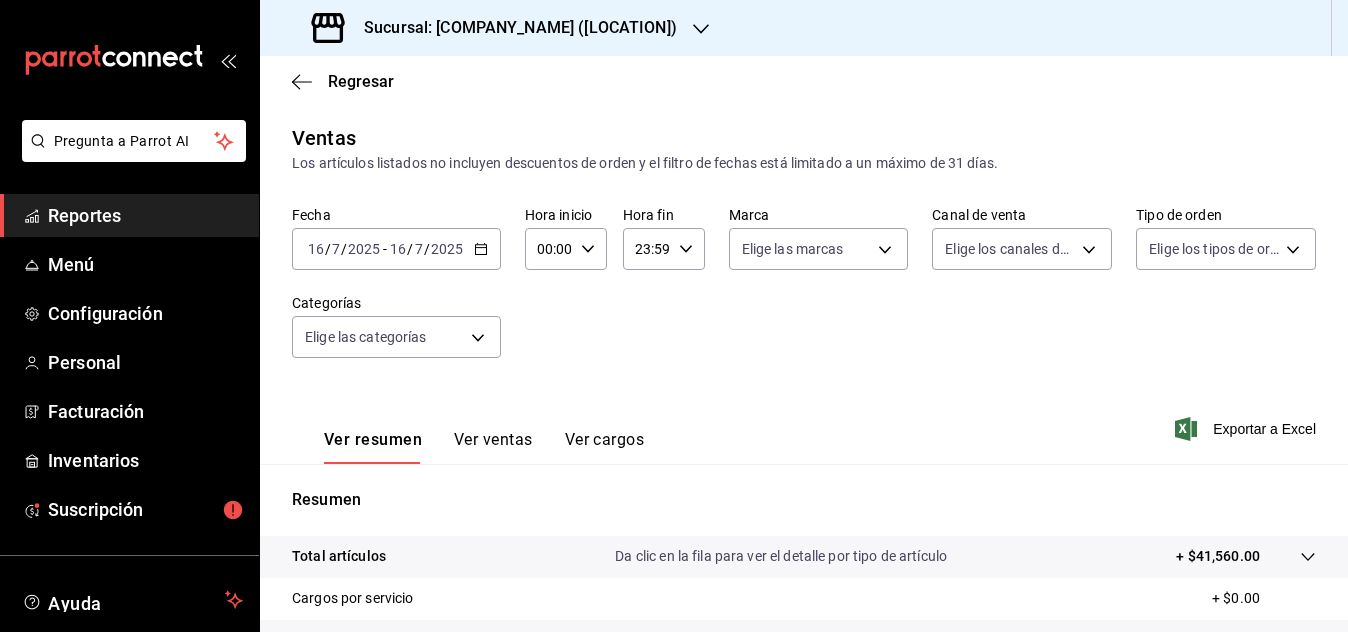 click on "2025-07-16 16 / 7 / 2025 - 2025-07-16 16 / 7 / 2025" at bounding box center (396, 249) 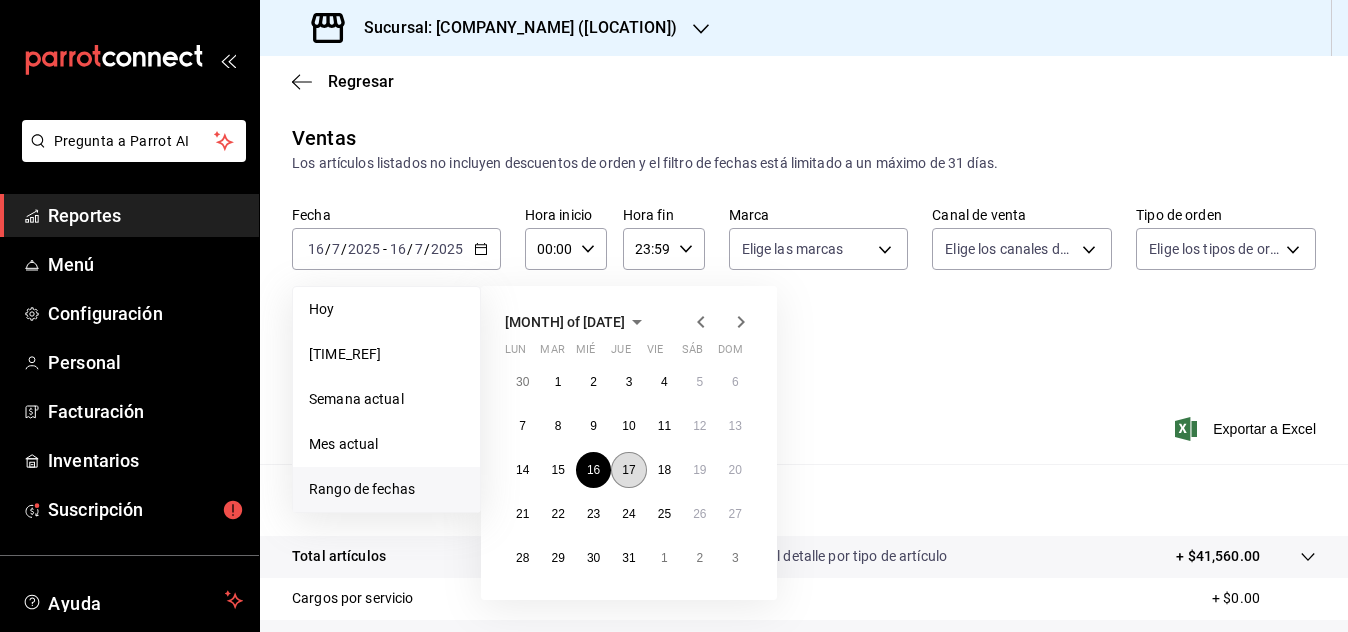 click on "17" at bounding box center (628, 470) 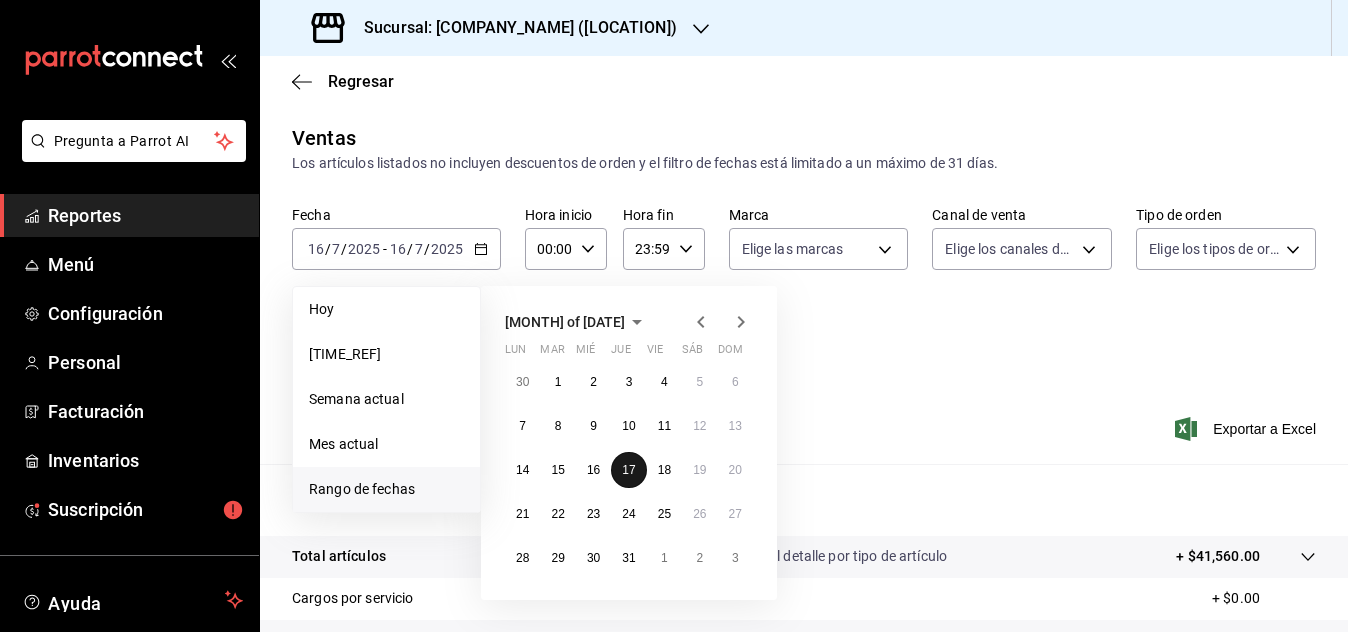 click on "17" at bounding box center [628, 470] 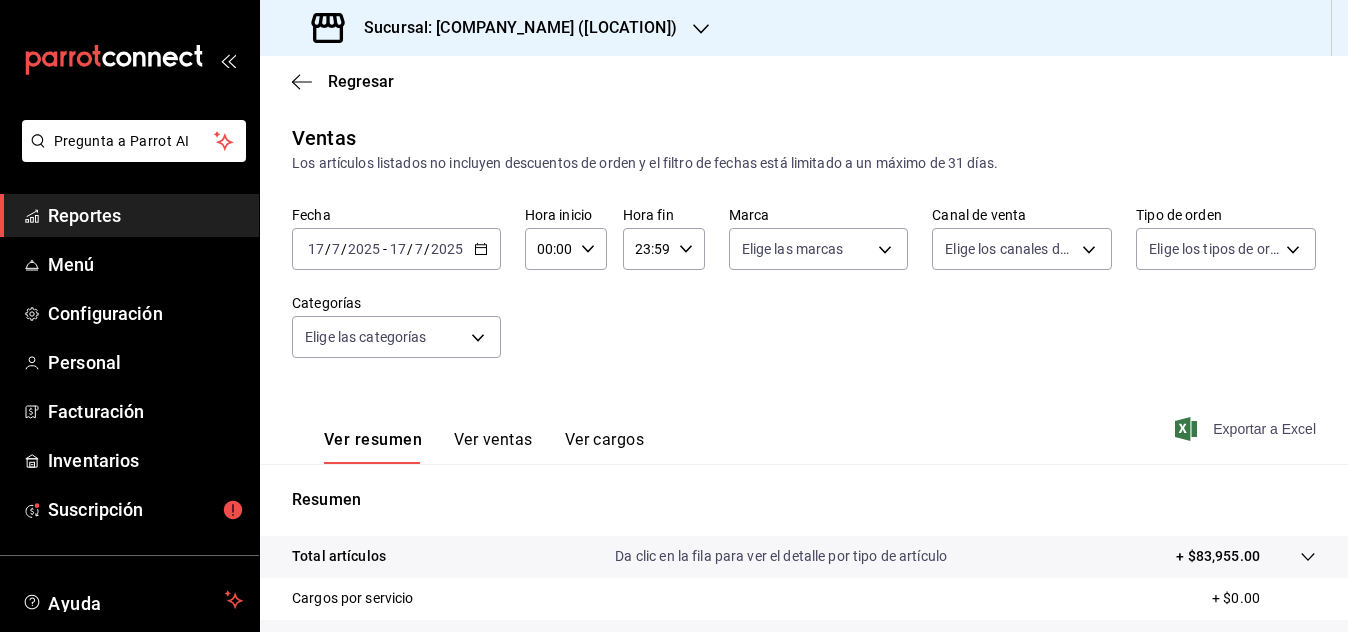 click on "Exportar a Excel" at bounding box center [1247, 429] 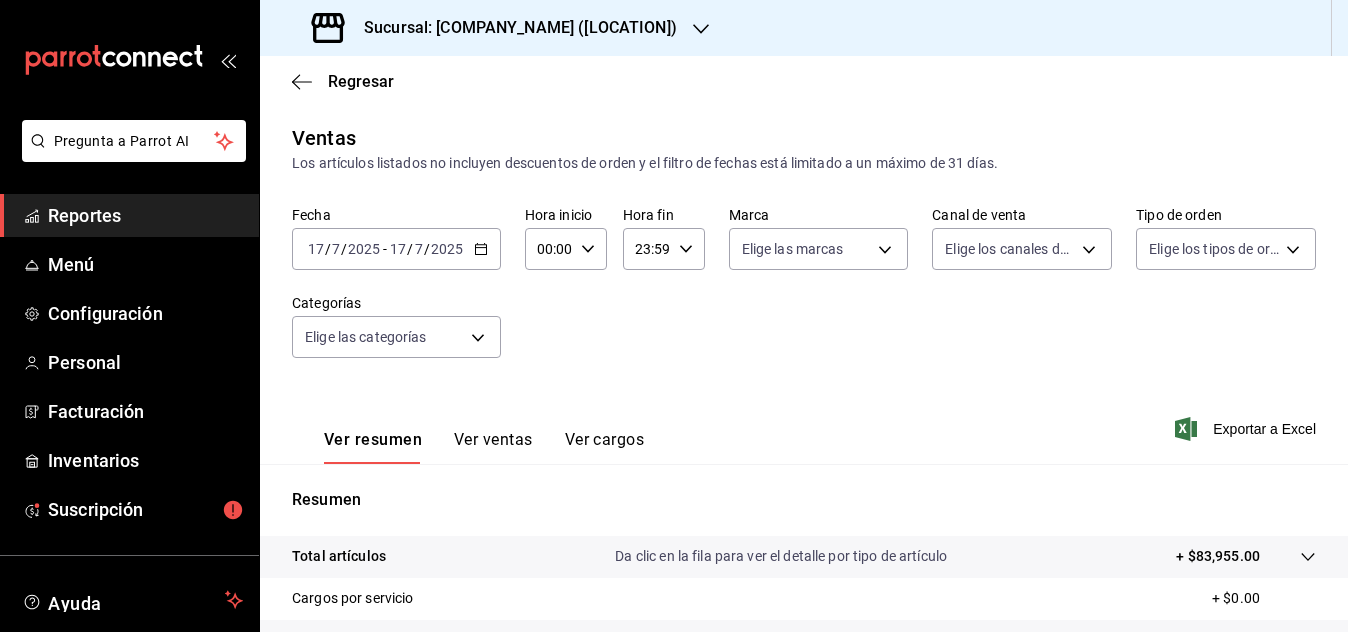 click 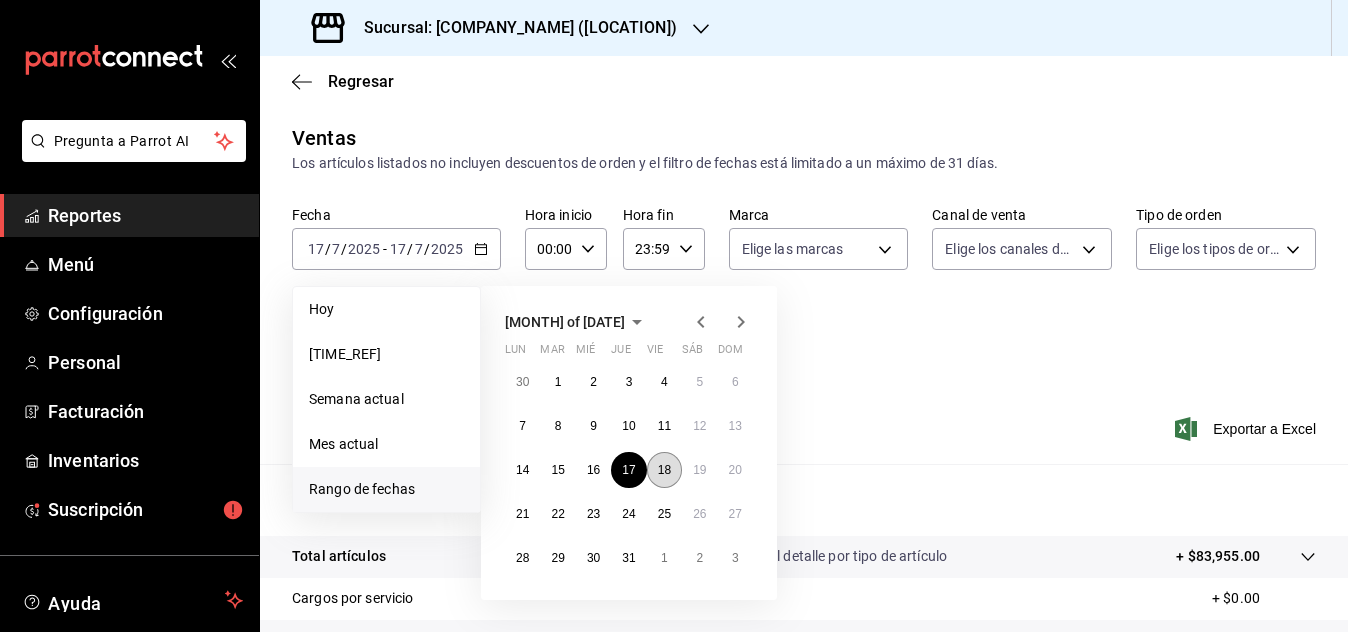 click on "18" at bounding box center (664, 470) 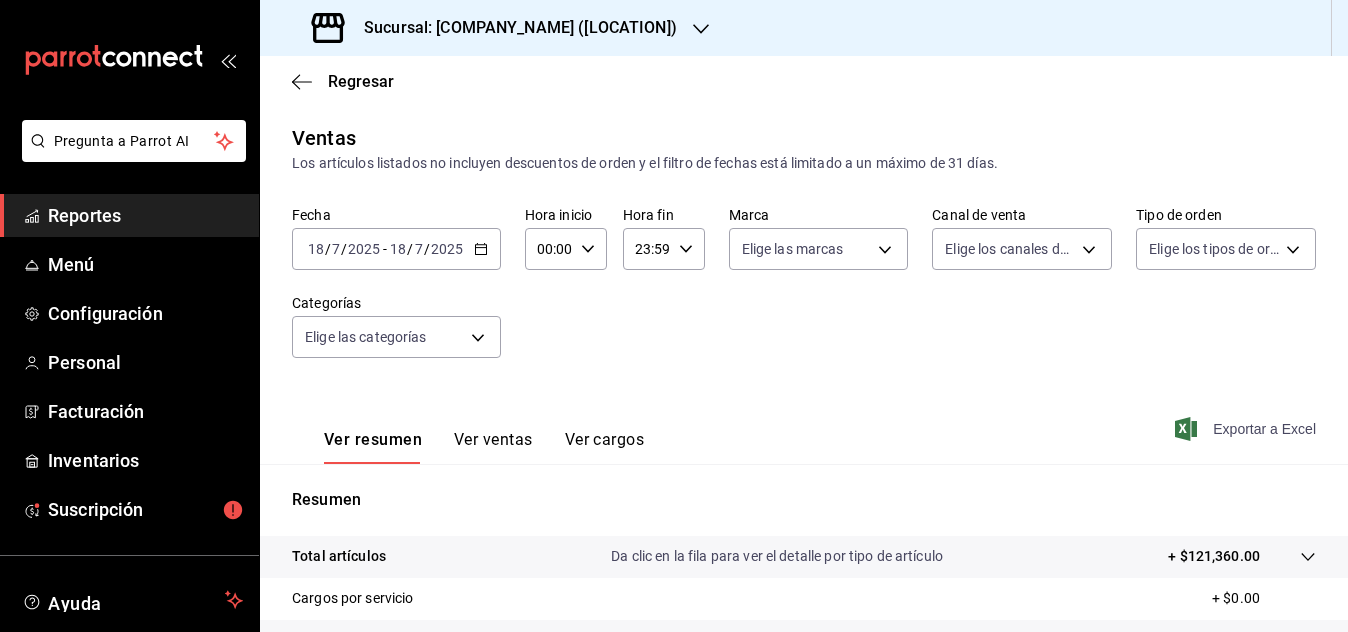 click on "Exportar a Excel" at bounding box center [1247, 429] 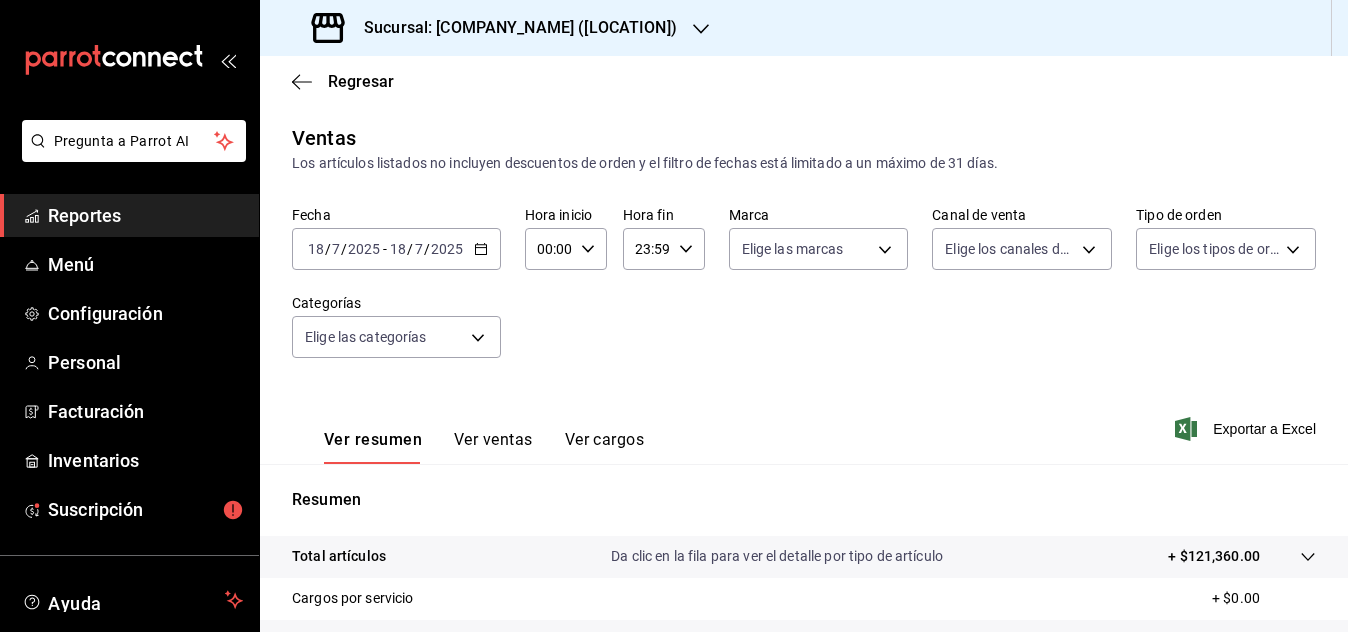 click 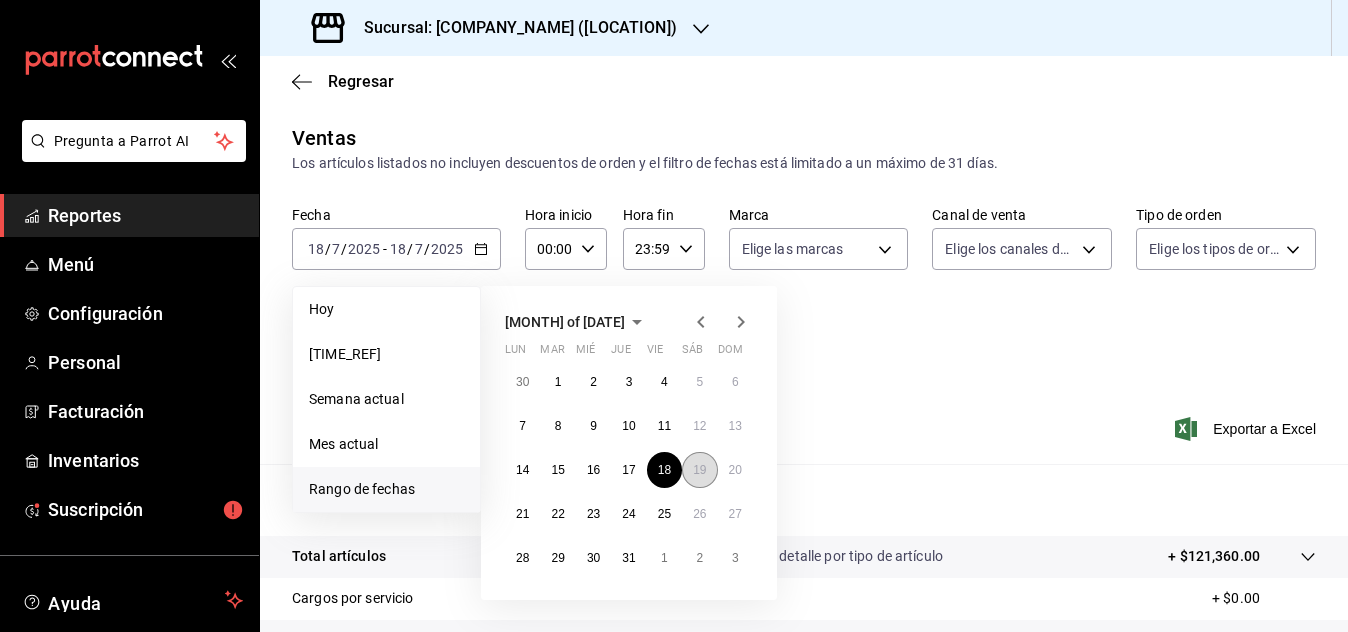 click on "19" at bounding box center (699, 470) 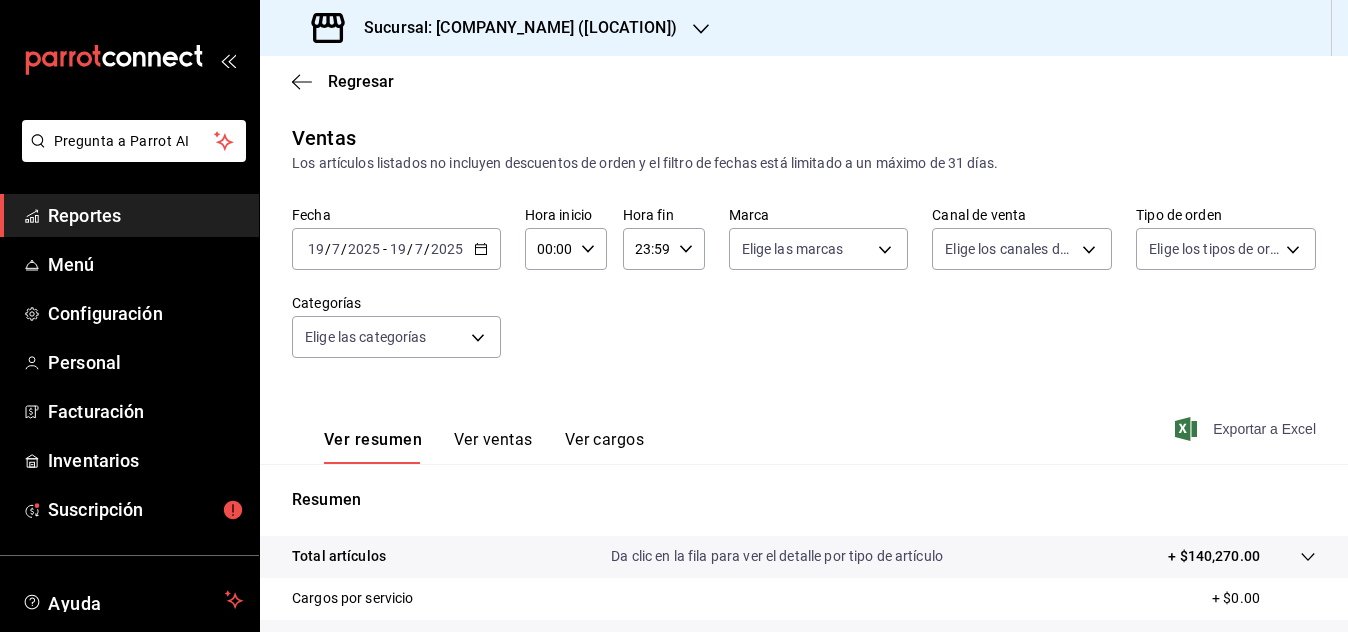 click on "Exportar a Excel" at bounding box center [1247, 429] 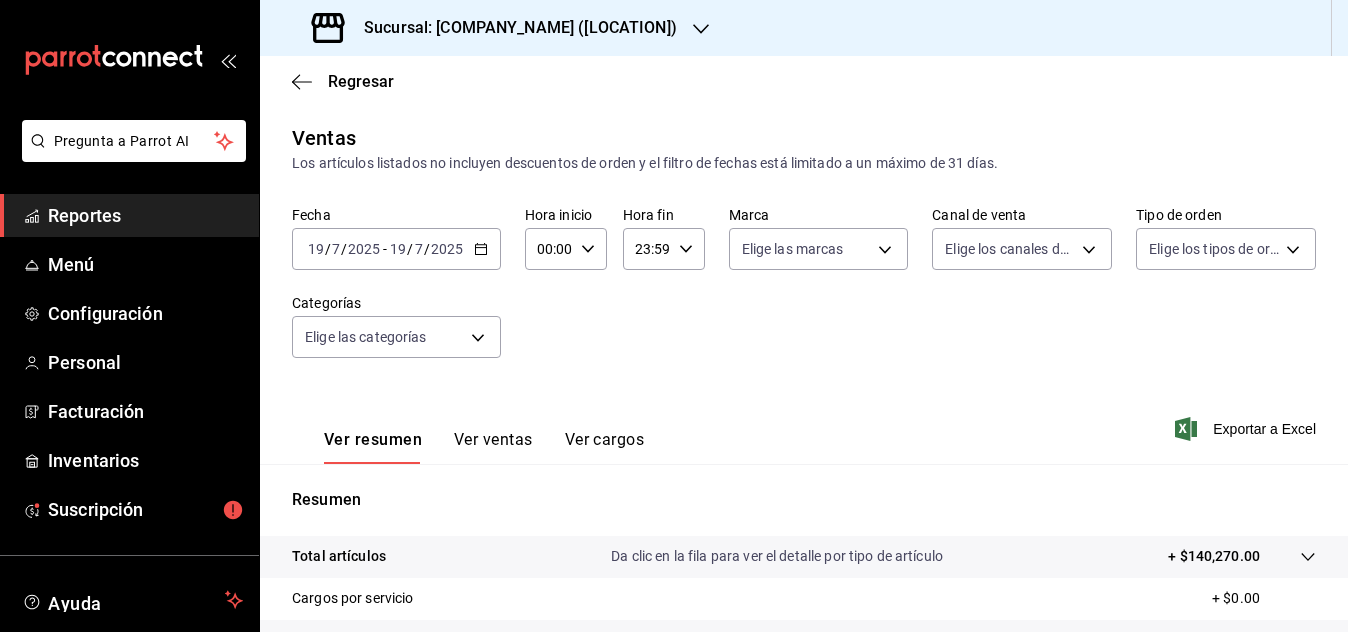 click 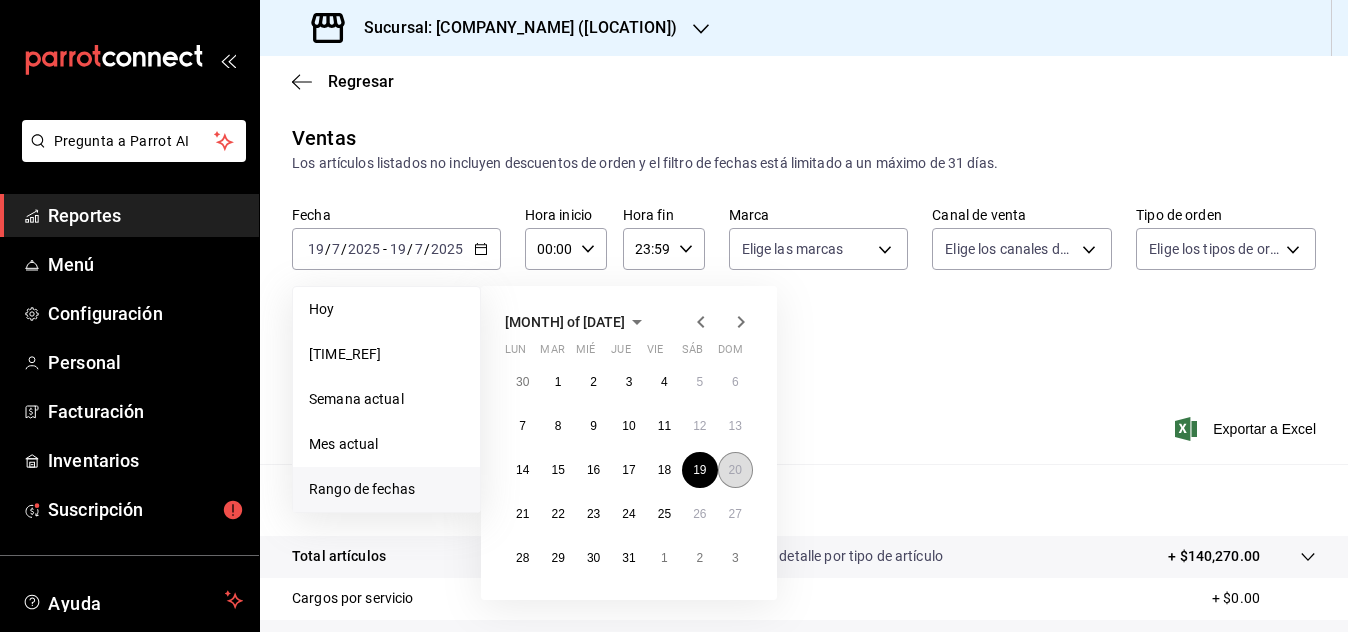 click on "20" at bounding box center (735, 470) 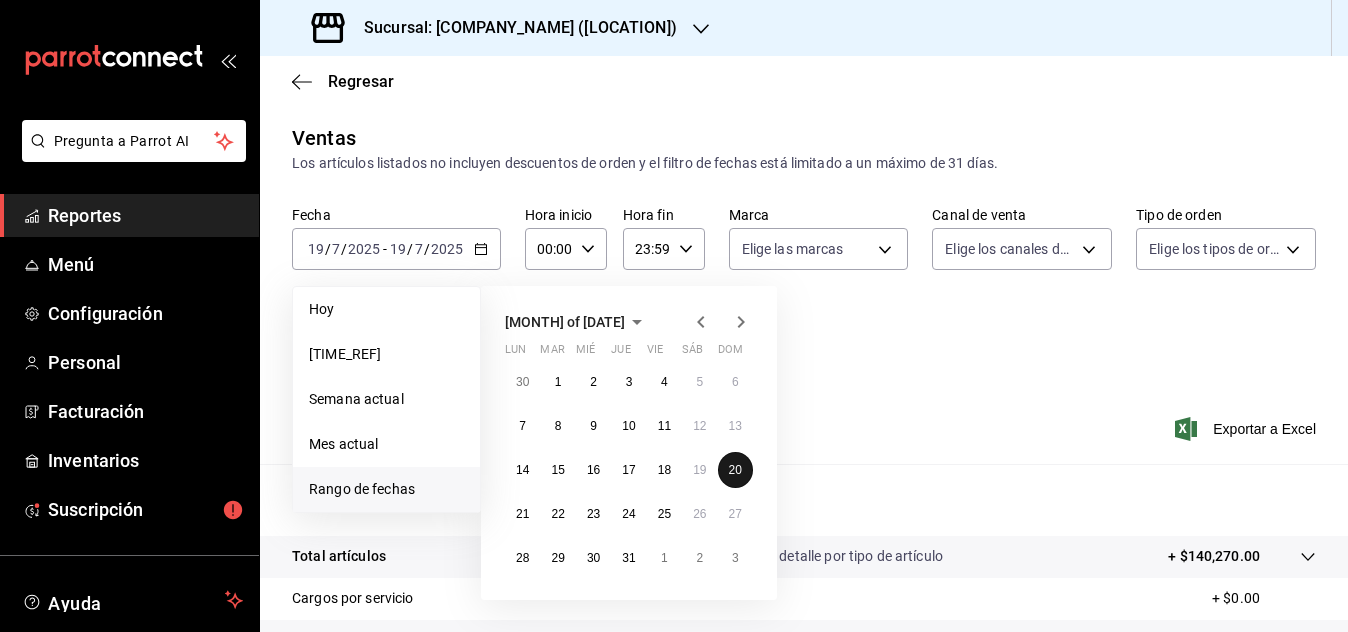 click on "20" at bounding box center [735, 470] 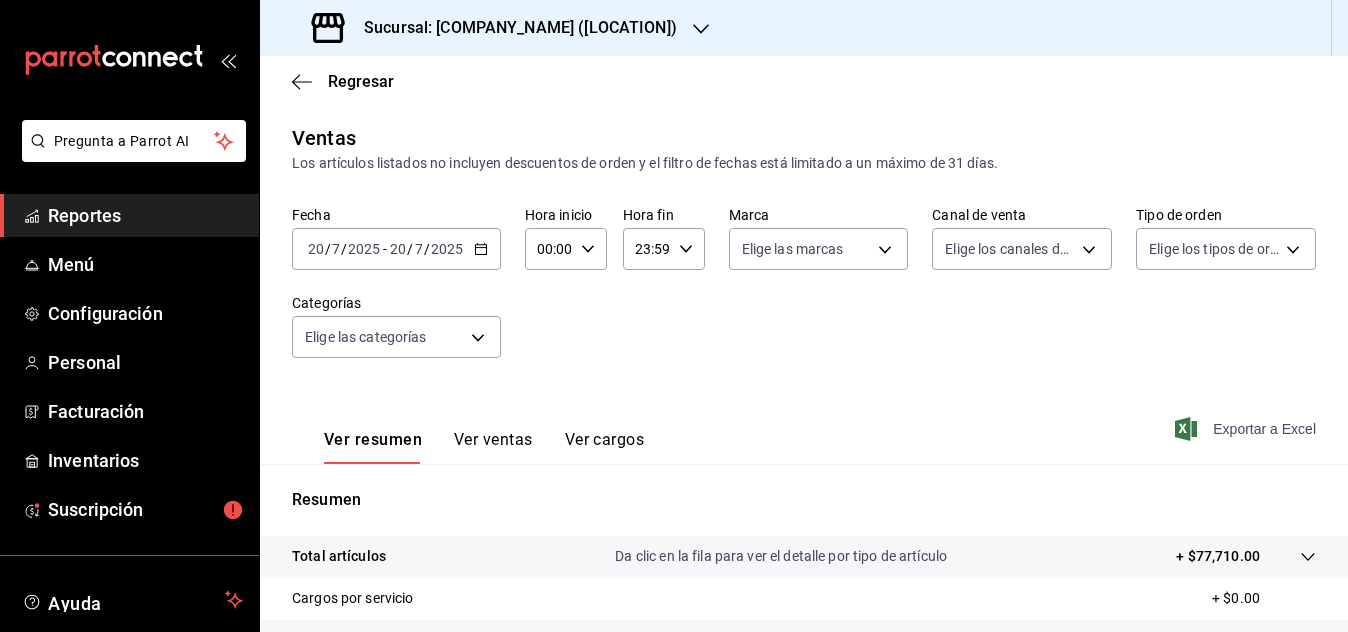 click on "Exportar a Excel" at bounding box center [1247, 429] 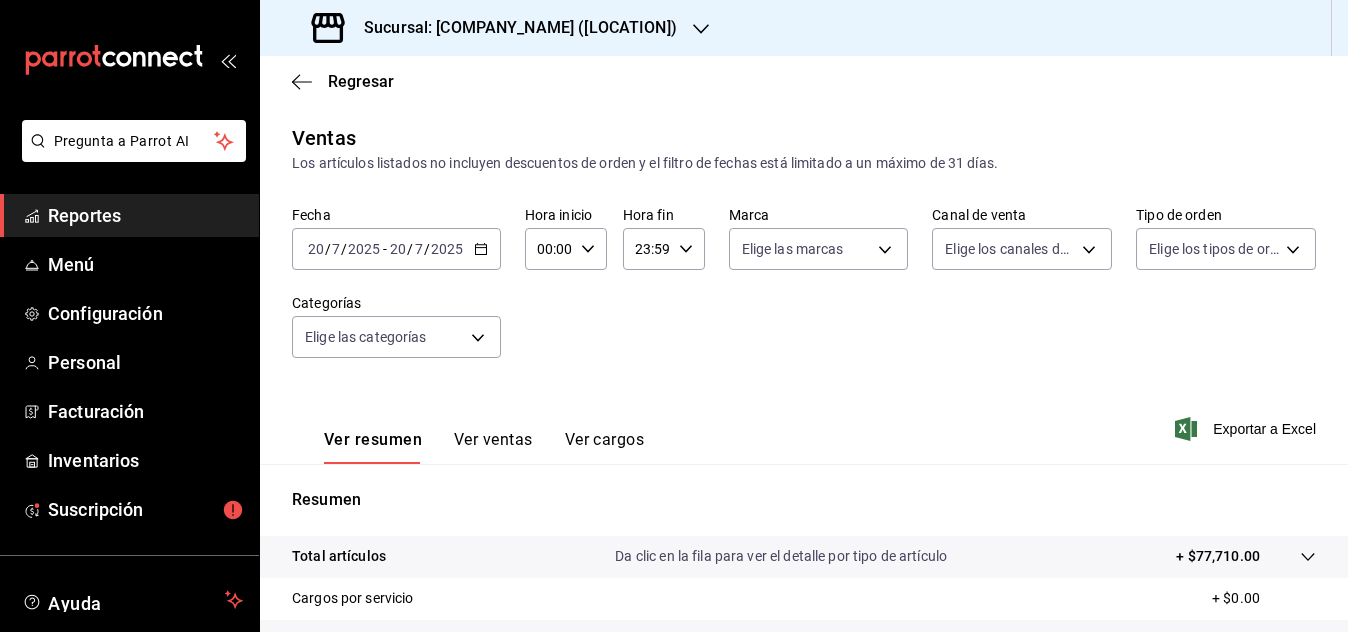 click on "2025-07-20 20 / 7 / 2025 - 2025-07-20 20 / 7 / 2025" at bounding box center [396, 249] 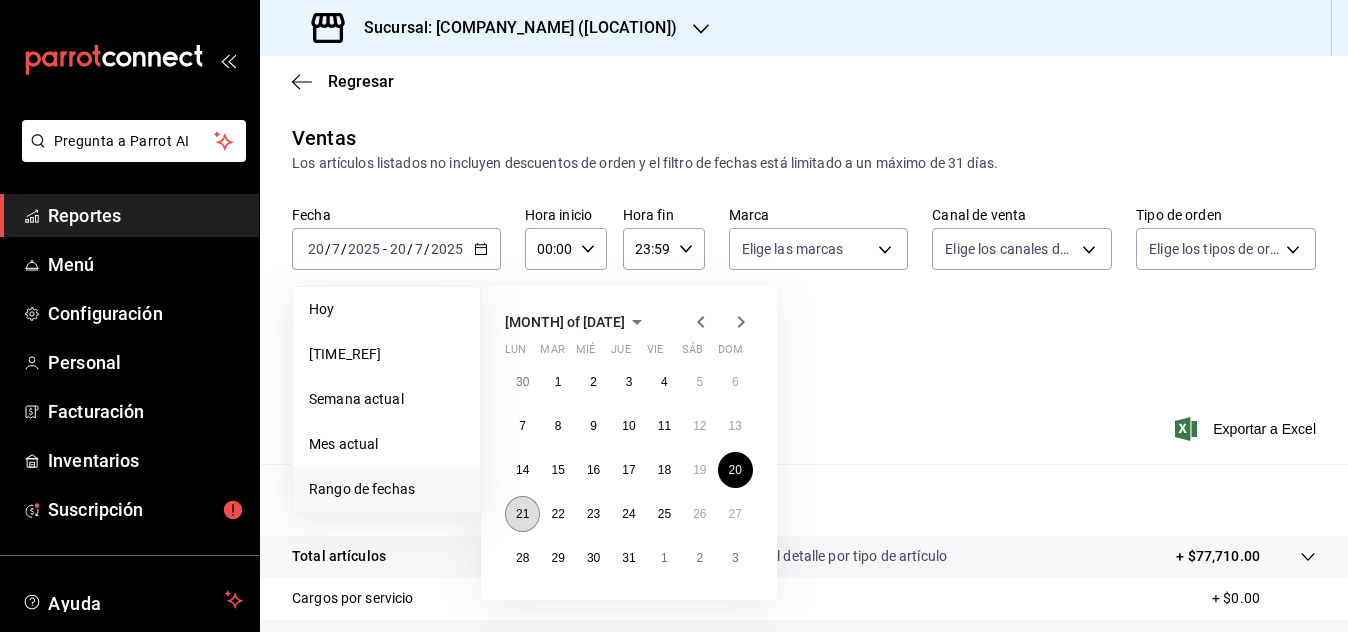 click on "21" at bounding box center (522, 514) 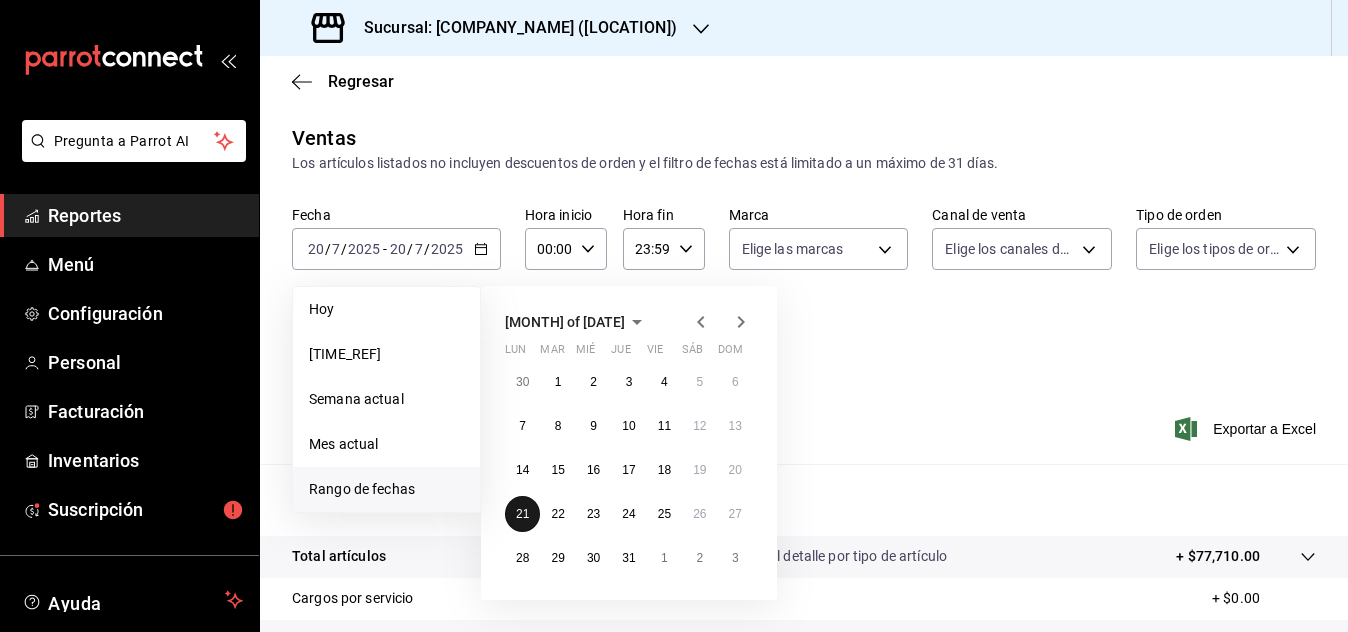 click on "21" at bounding box center (522, 514) 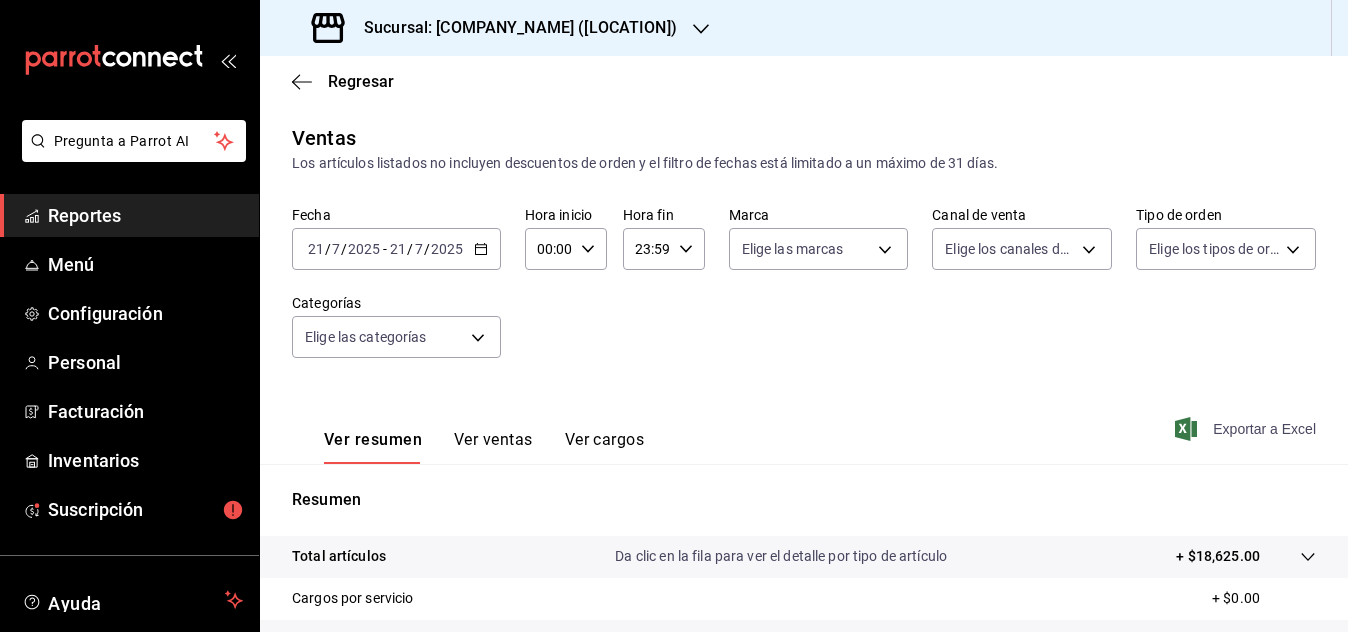 click on "Exportar a Excel" at bounding box center [1247, 429] 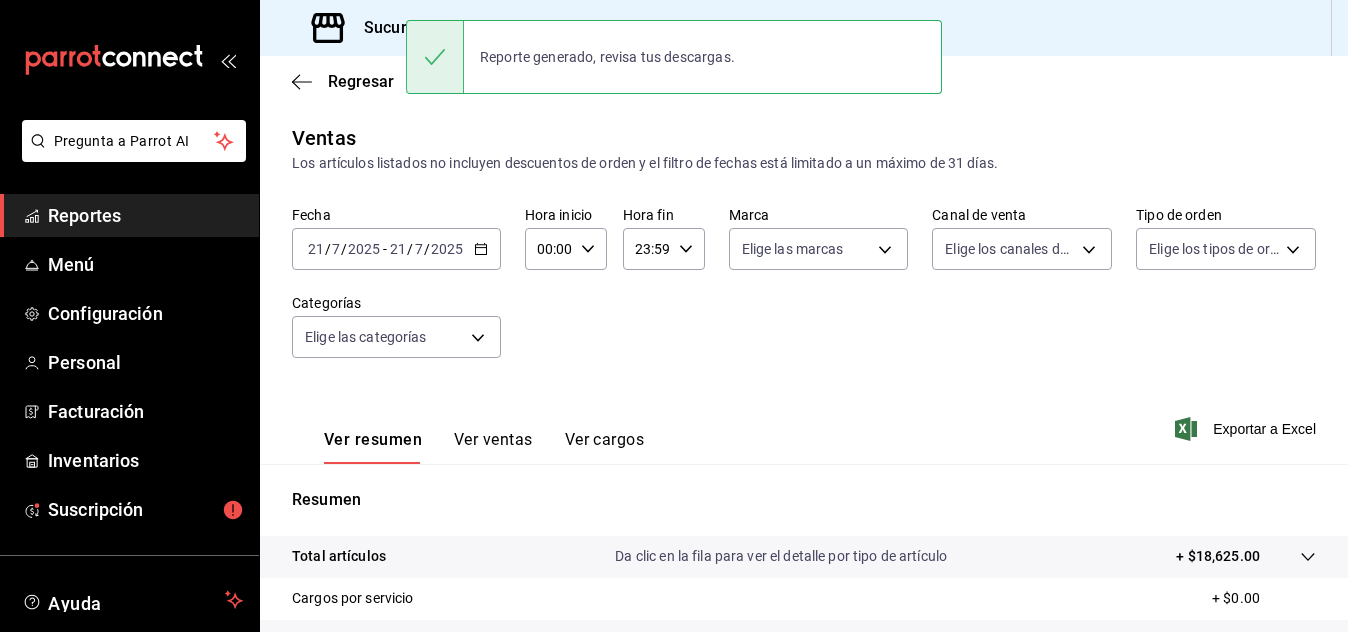 click 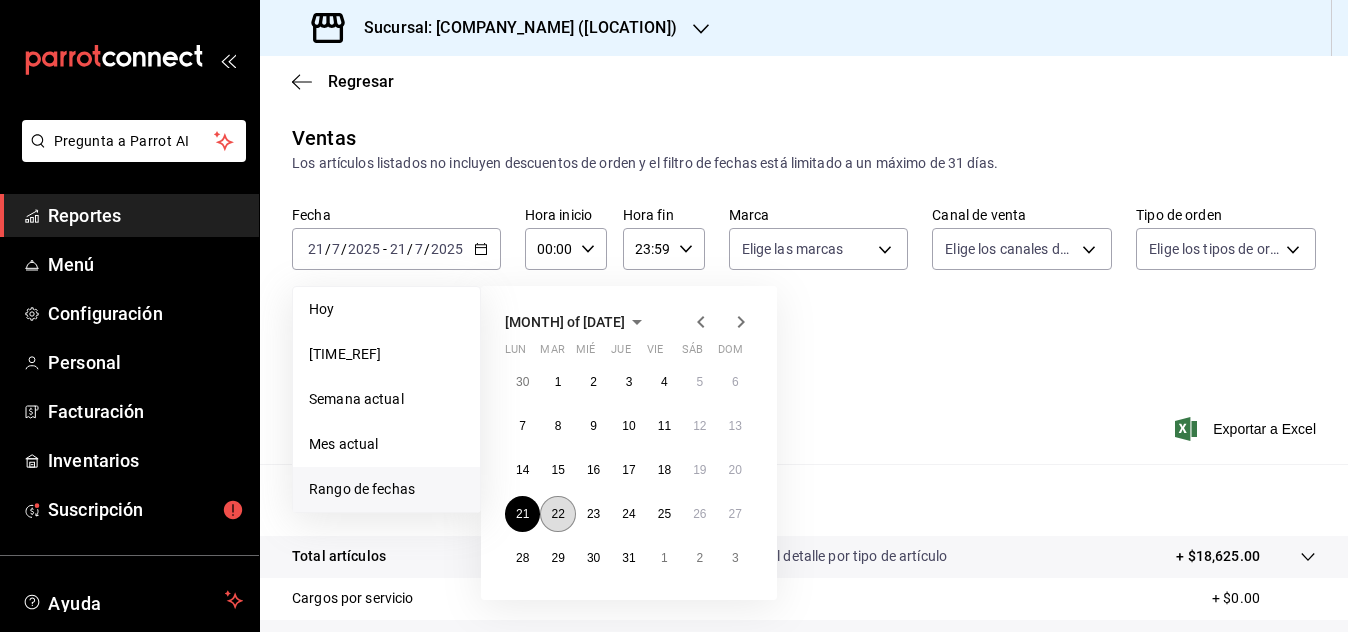 click on "22" at bounding box center [557, 514] 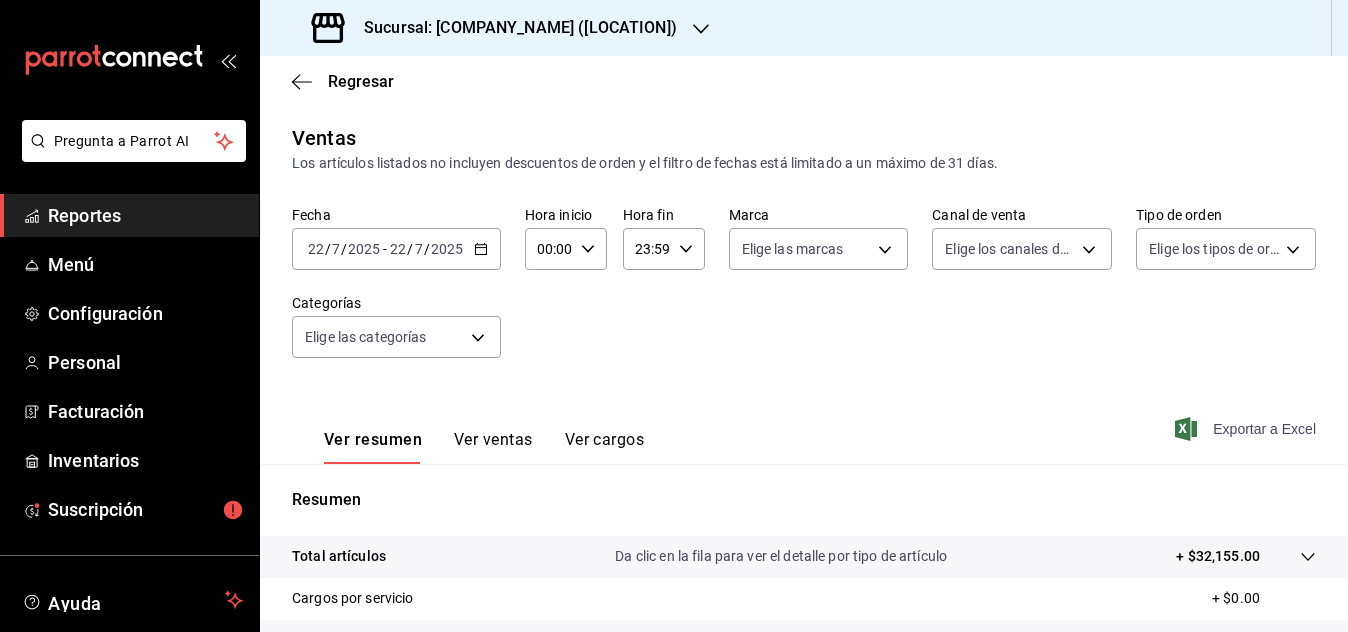 click on "Exportar a Excel" at bounding box center (1247, 429) 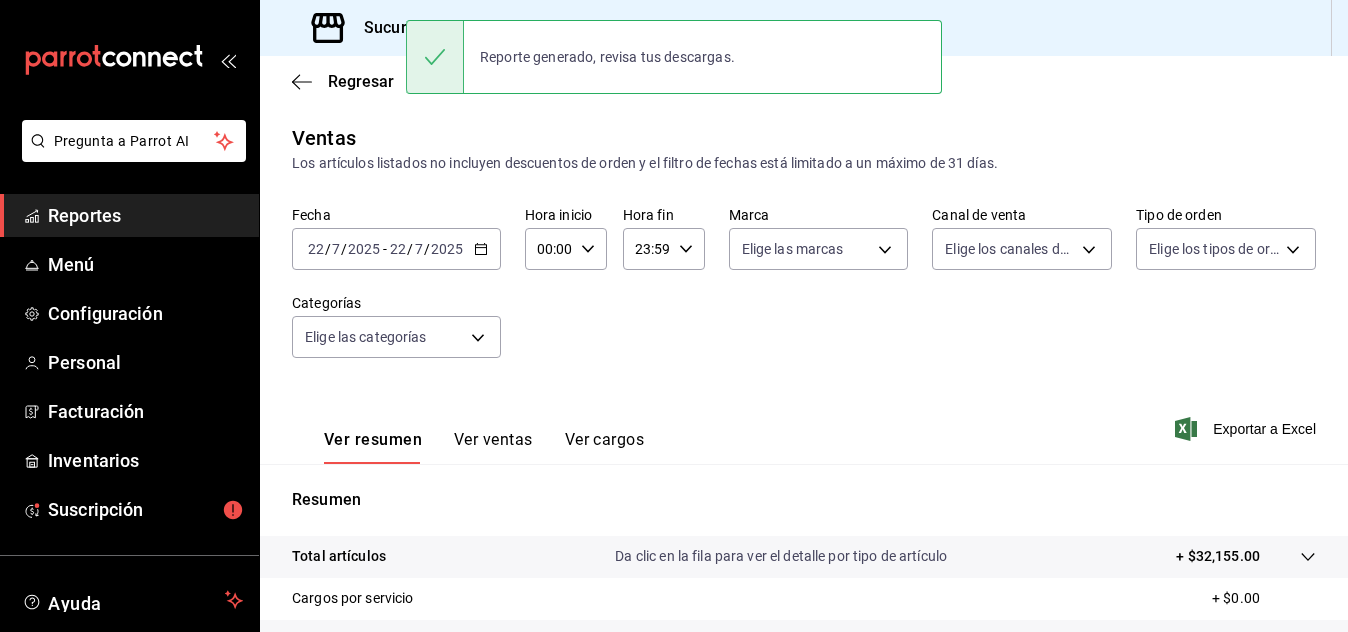 click on "2025-07-22 22 / 7 / 2025 - 2025-07-22 22 / 7 / 2025" at bounding box center [396, 249] 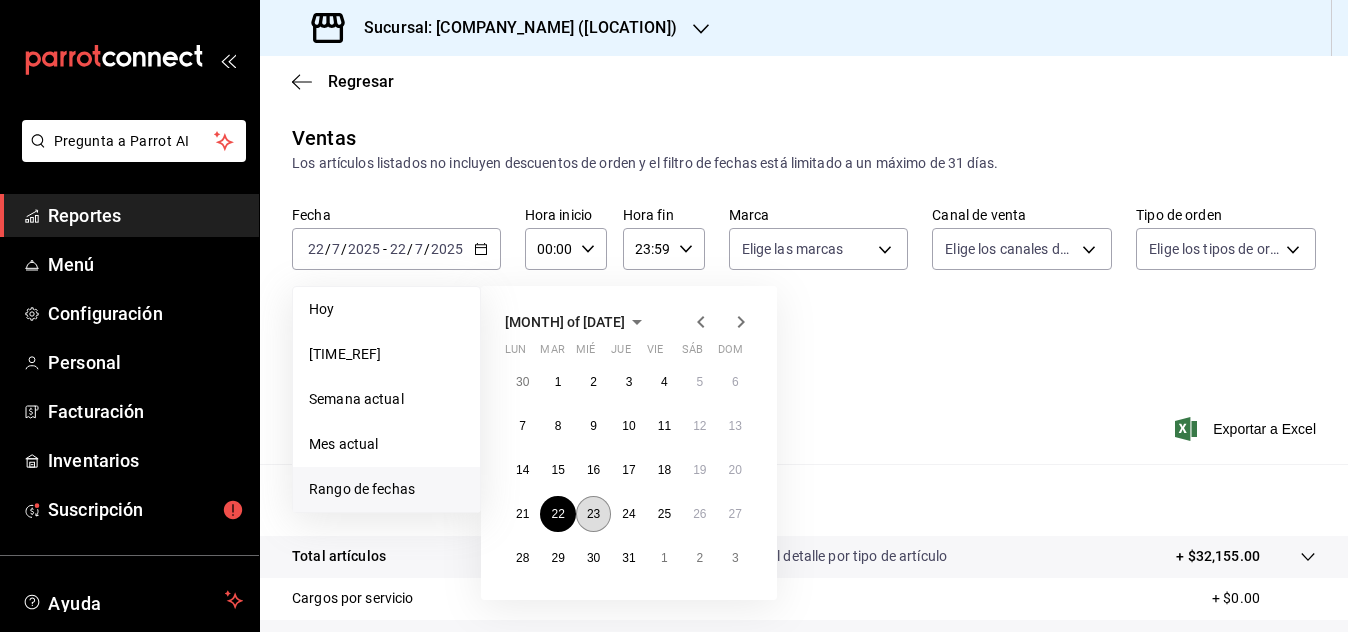 click on "23" at bounding box center (593, 514) 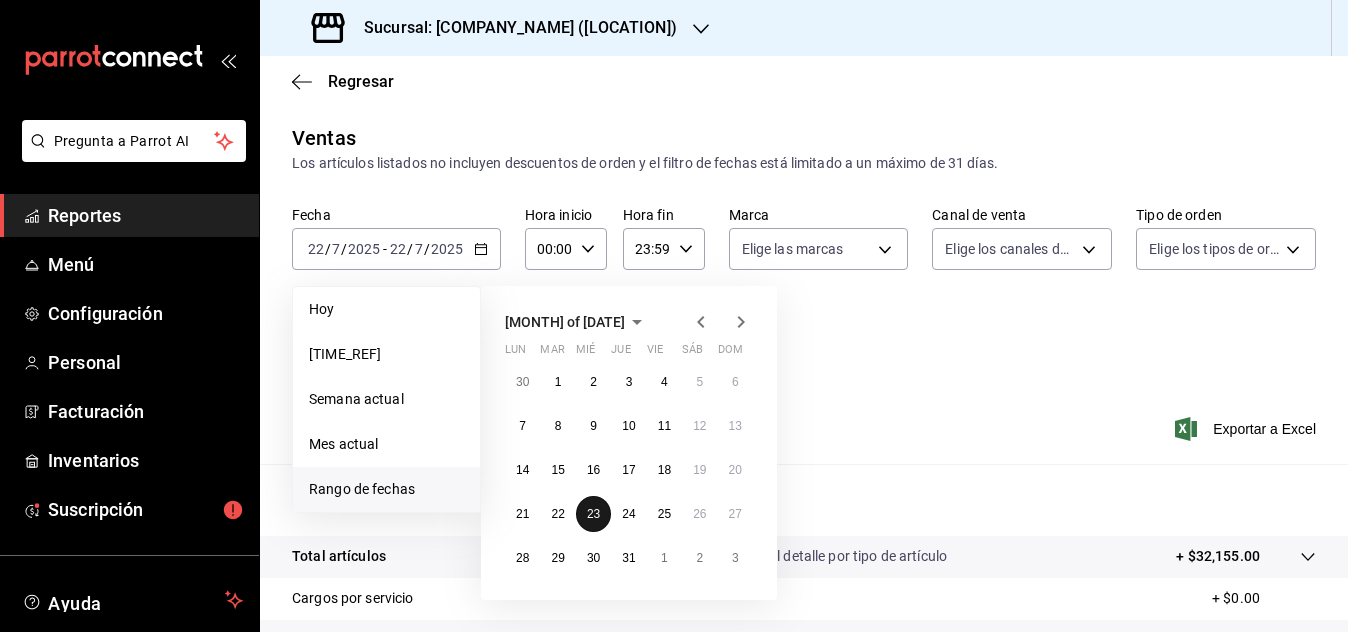 click on "23" at bounding box center [593, 514] 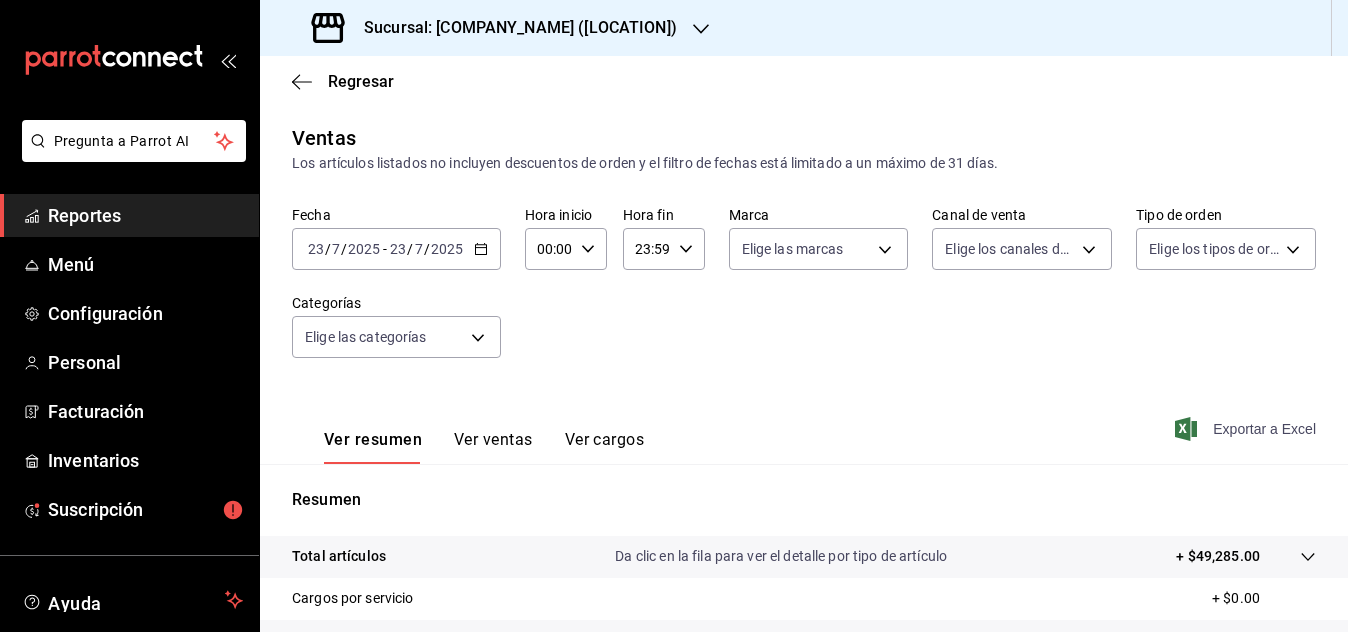 click on "Exportar a Excel" at bounding box center (1247, 429) 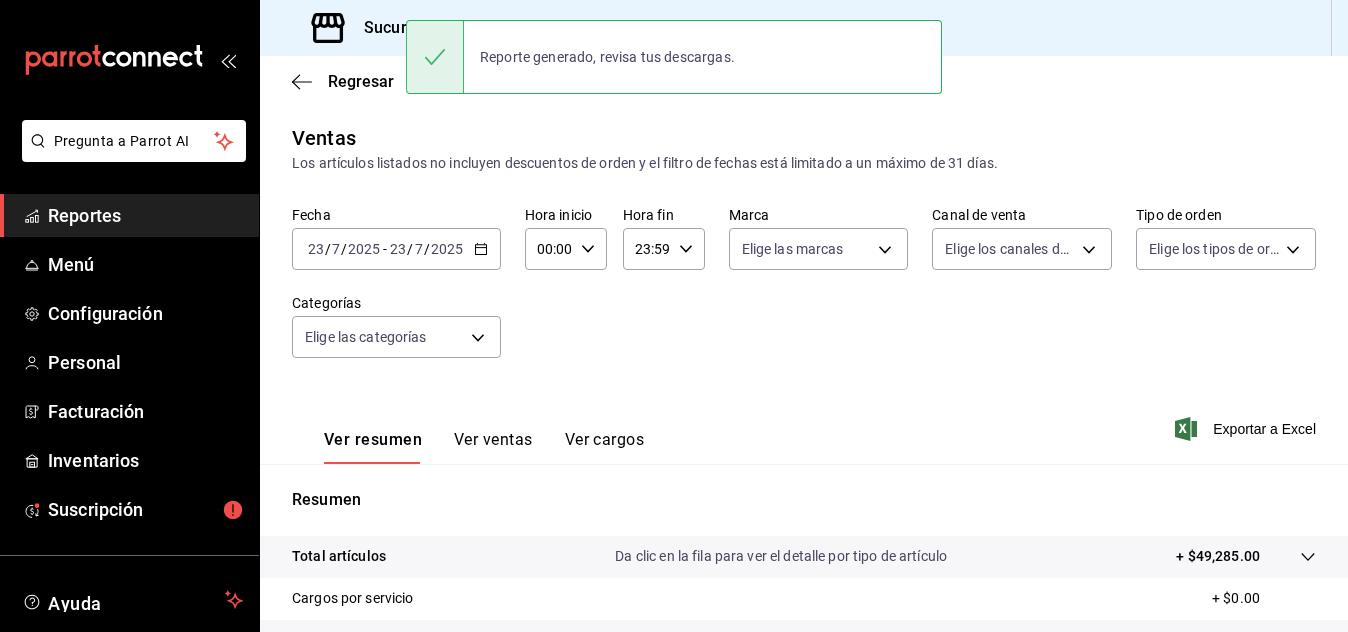 click 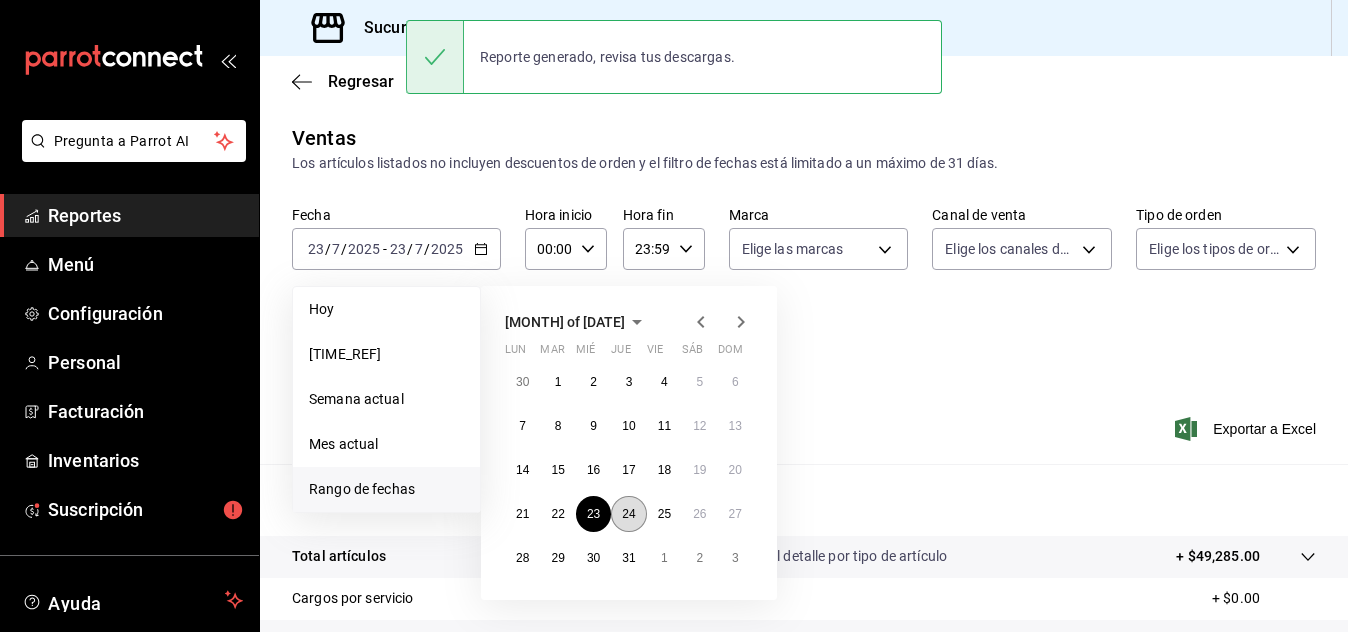 click on "24" at bounding box center (628, 514) 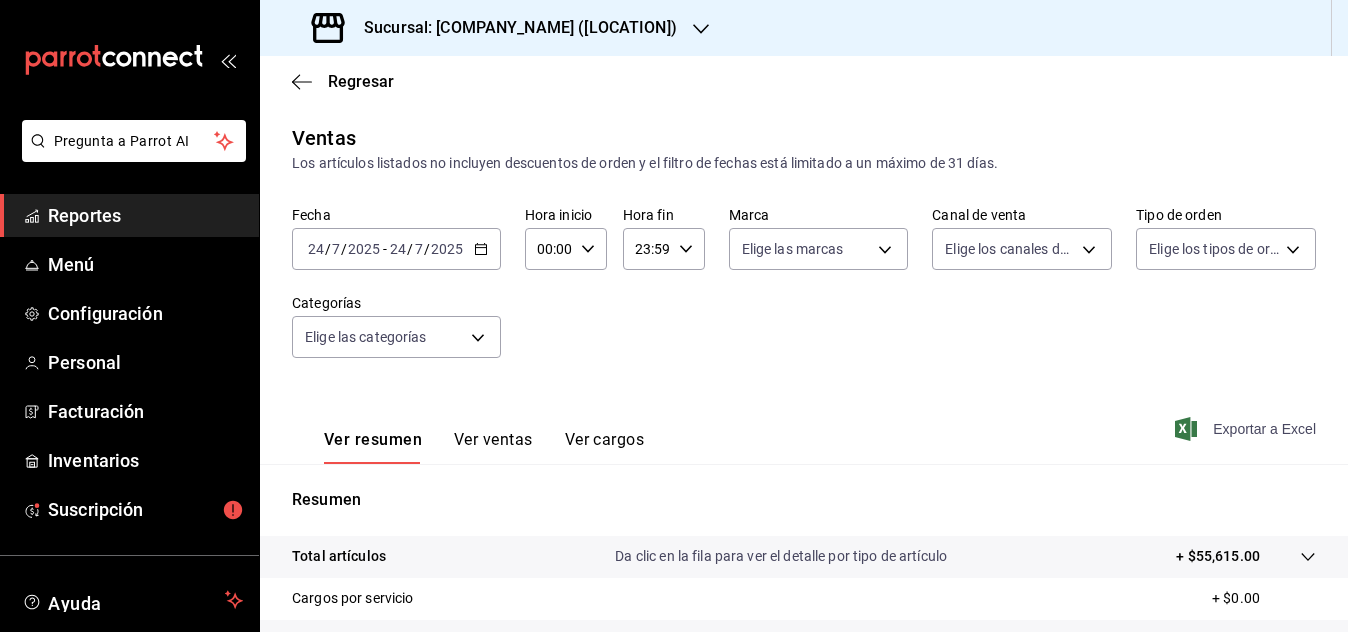 click on "Exportar a Excel" at bounding box center (1247, 429) 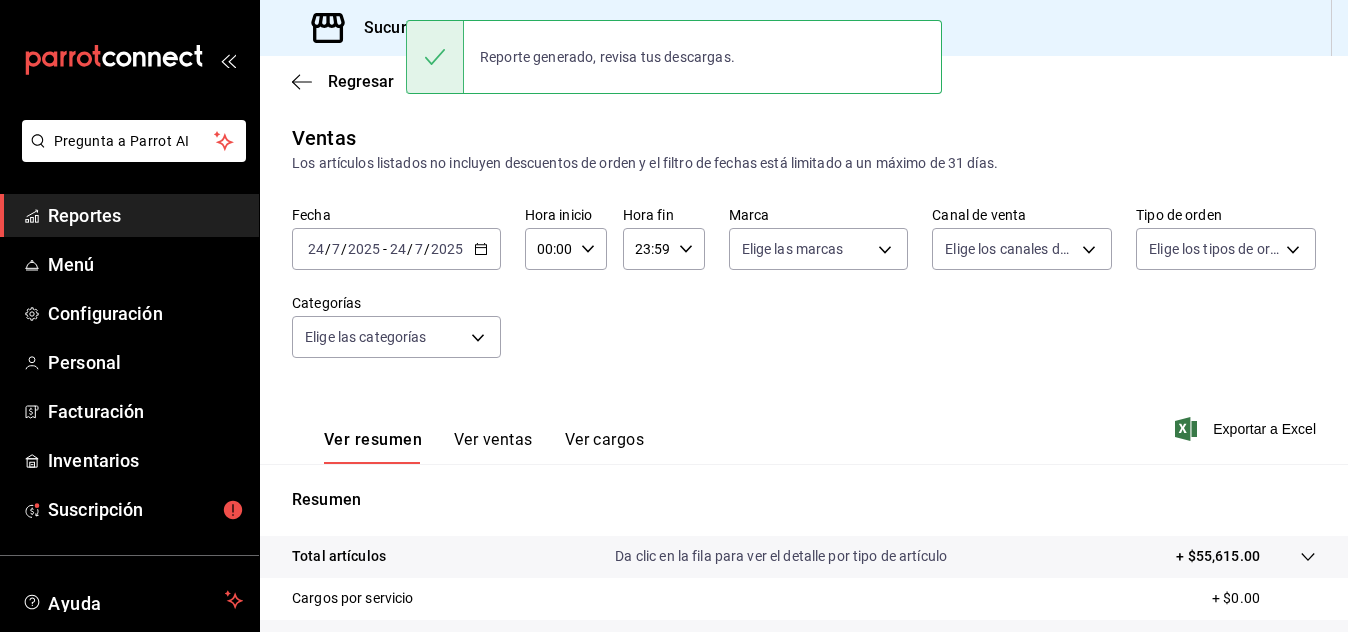 click 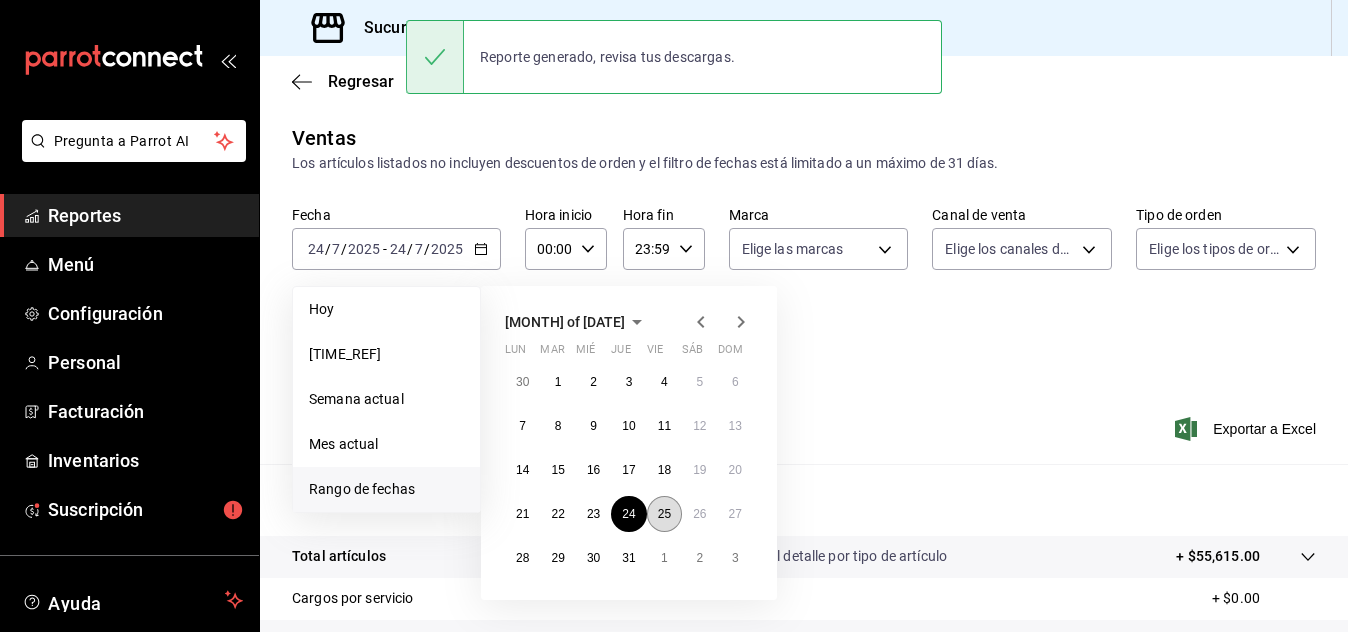 click on "25" at bounding box center [664, 514] 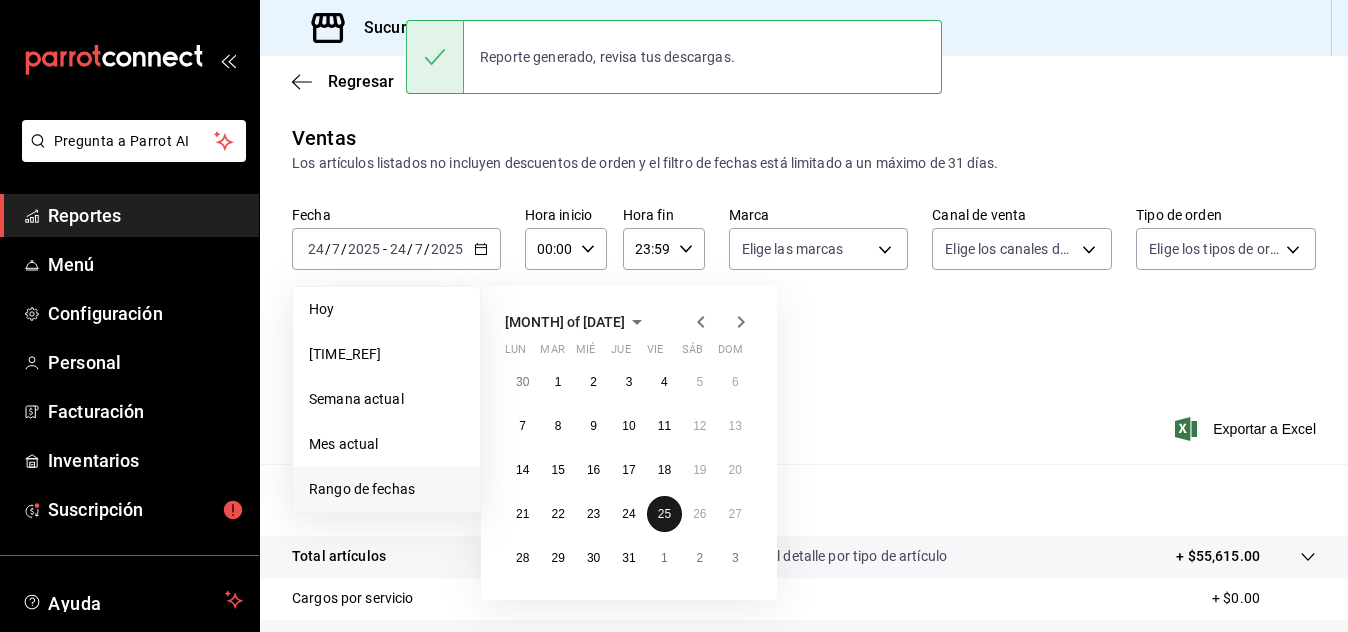 click on "25" at bounding box center [664, 514] 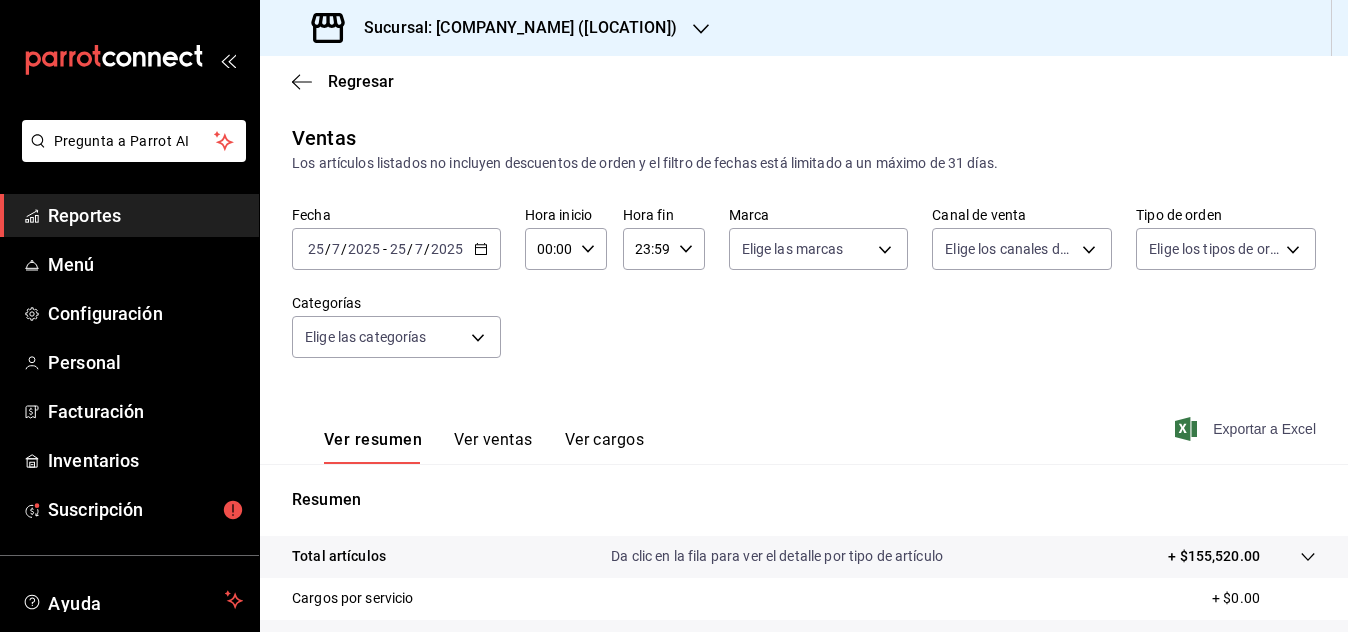 click on "Exportar a Excel" at bounding box center [1247, 429] 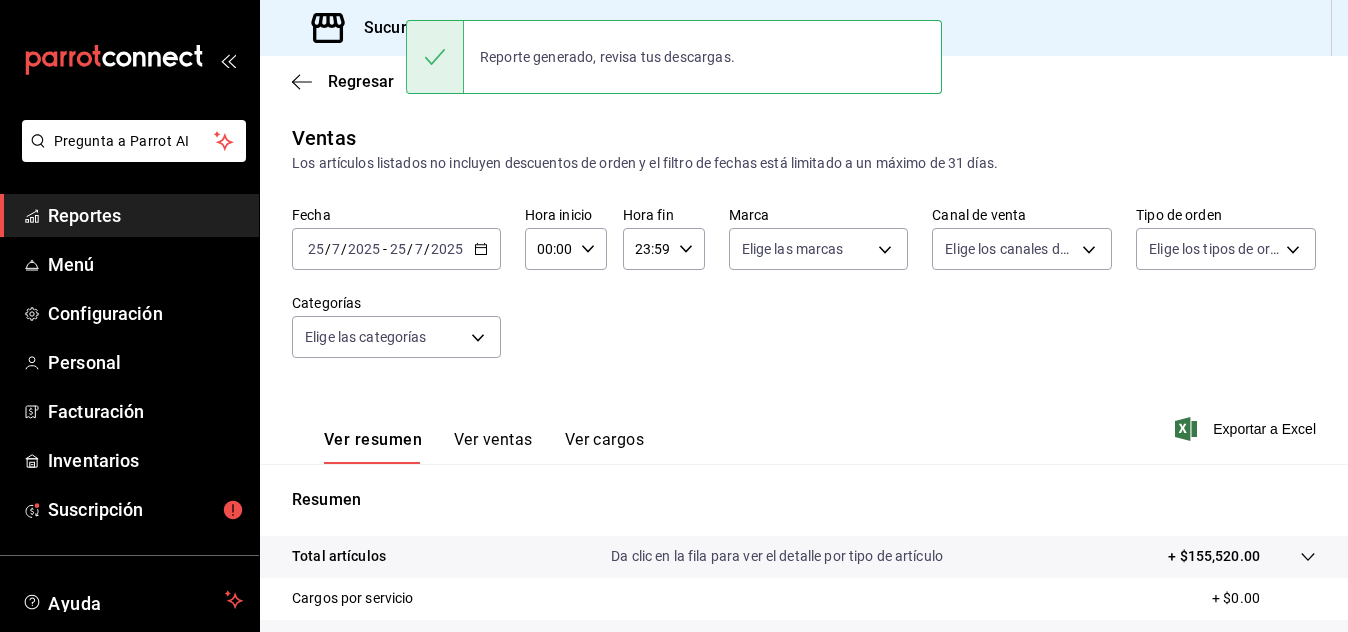 click 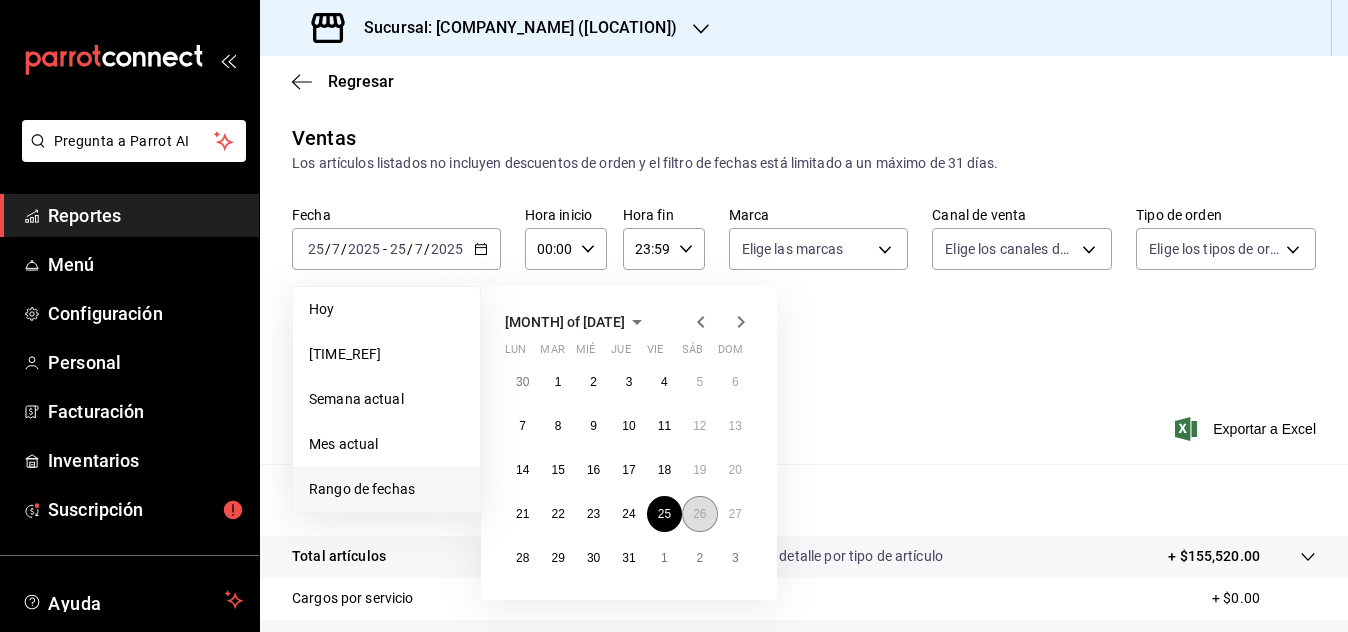 click on "26" at bounding box center (699, 514) 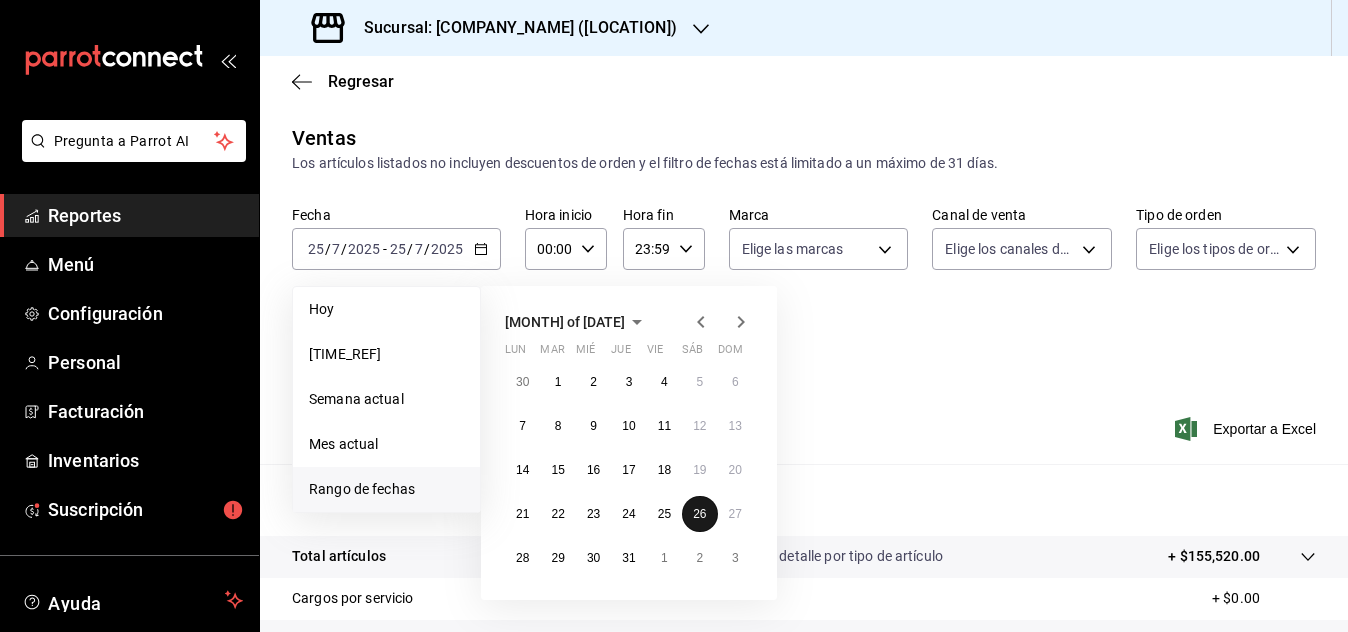 click on "26" at bounding box center [699, 514] 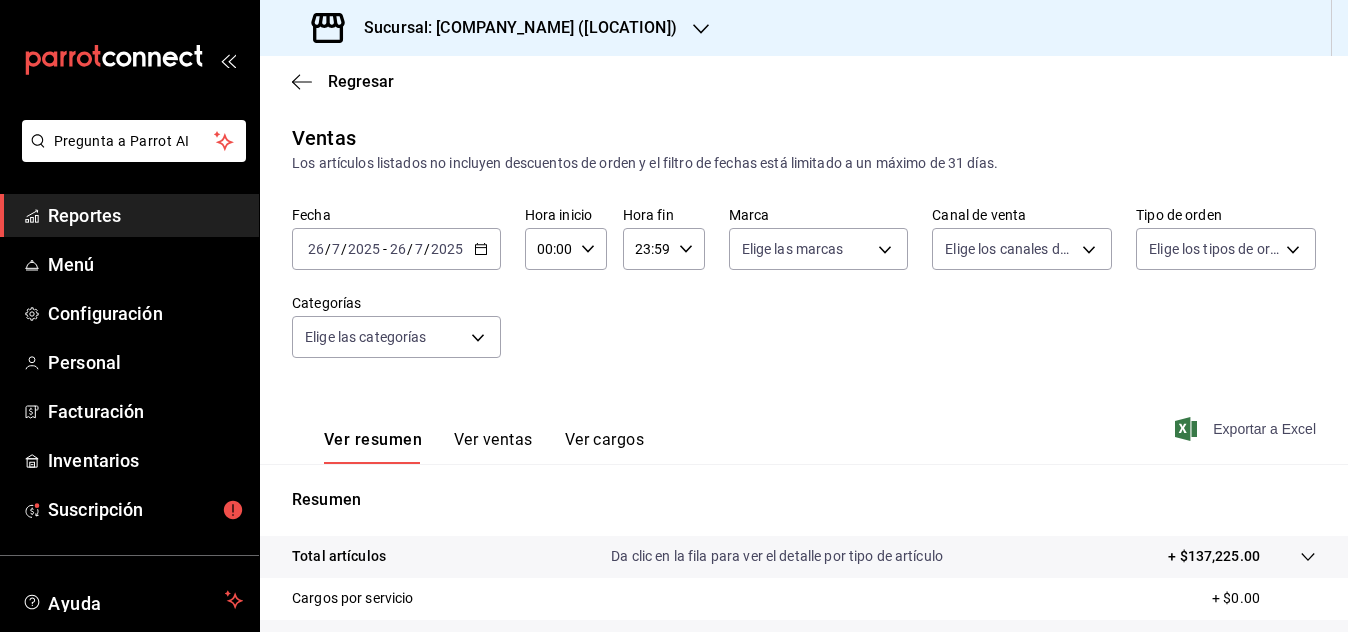 click on "Exportar a Excel" at bounding box center [1247, 429] 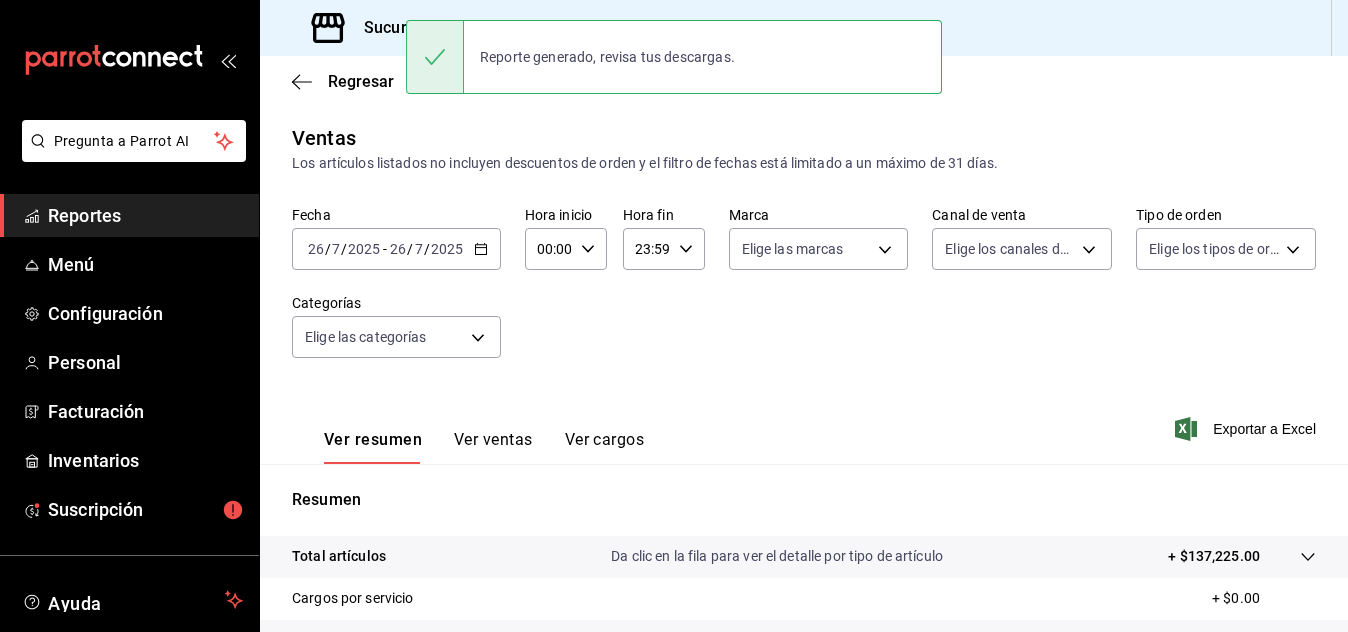 click 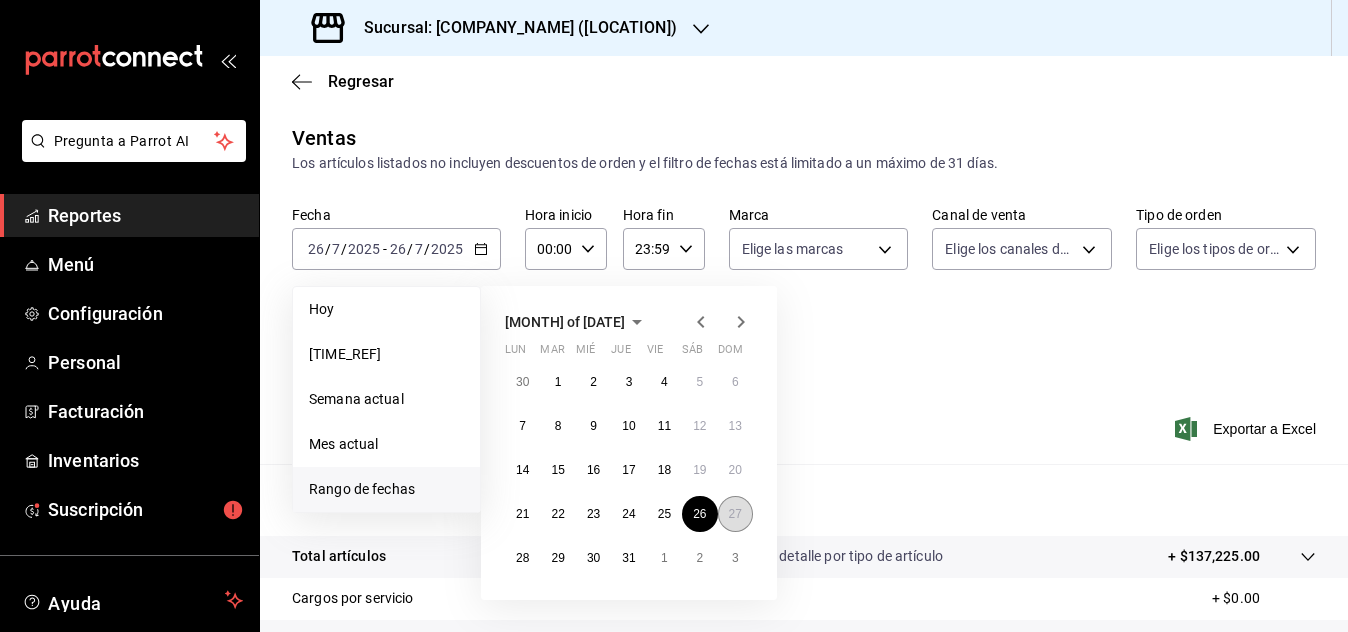 click on "27" at bounding box center (735, 514) 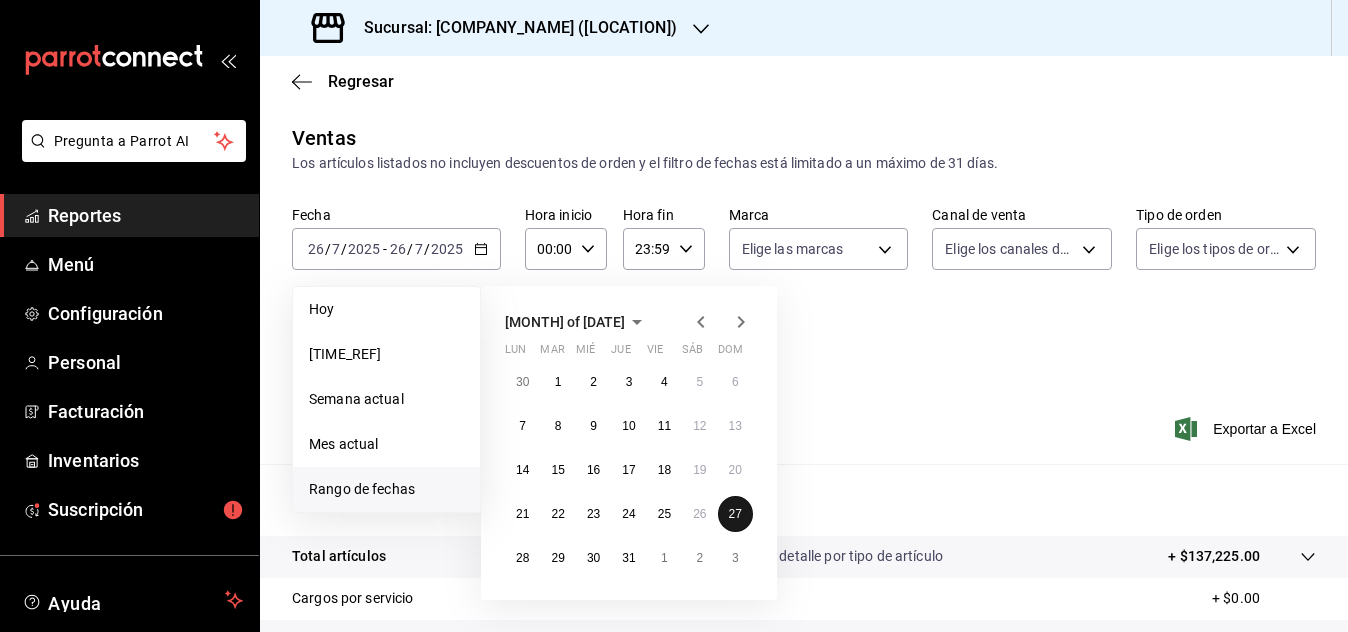 click on "27" at bounding box center (735, 514) 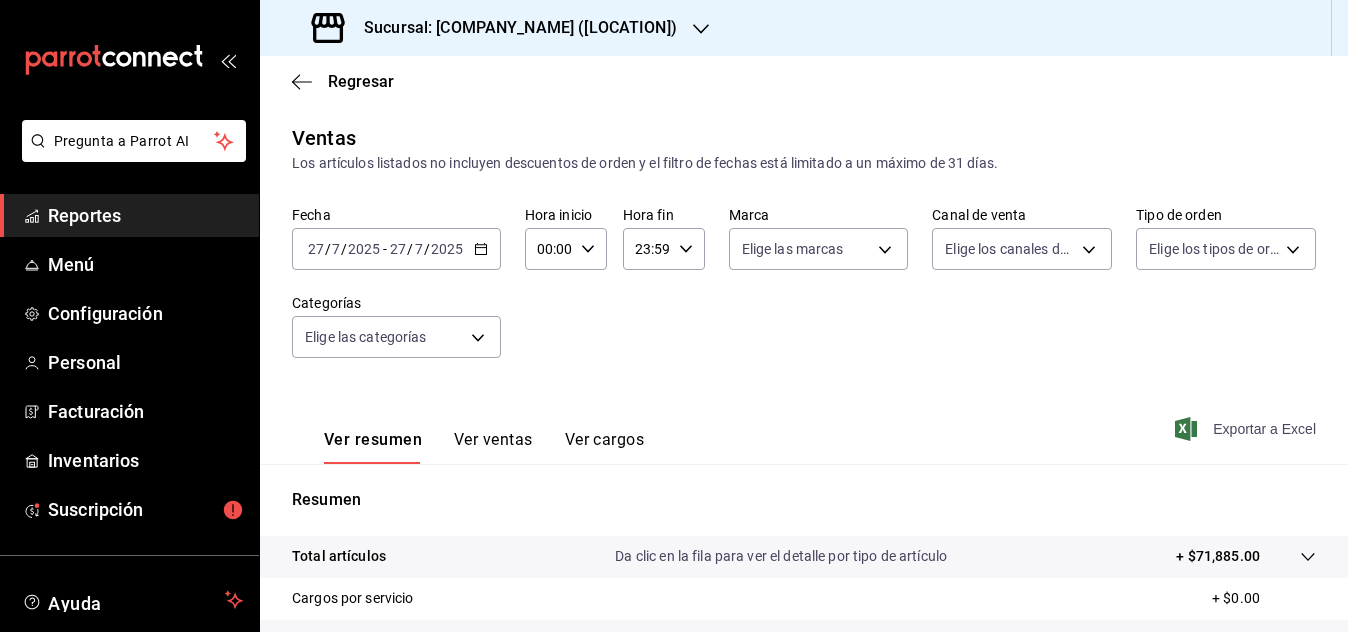 click on "Exportar a Excel" at bounding box center [1247, 429] 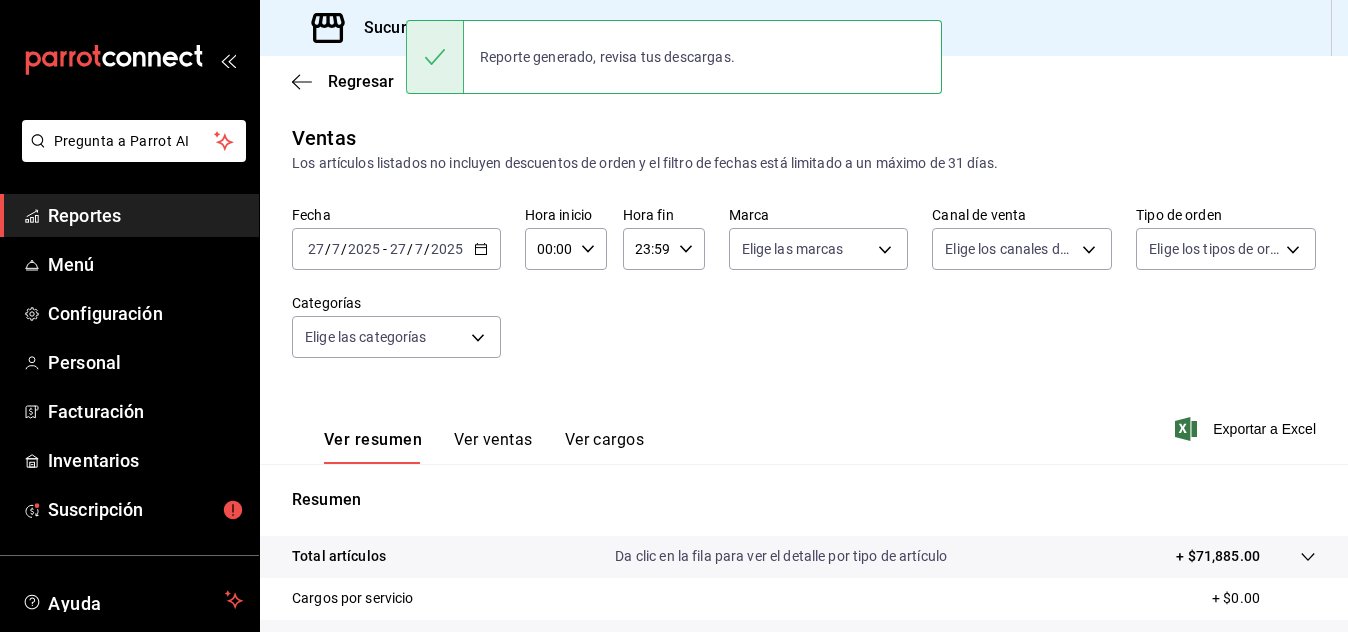 click 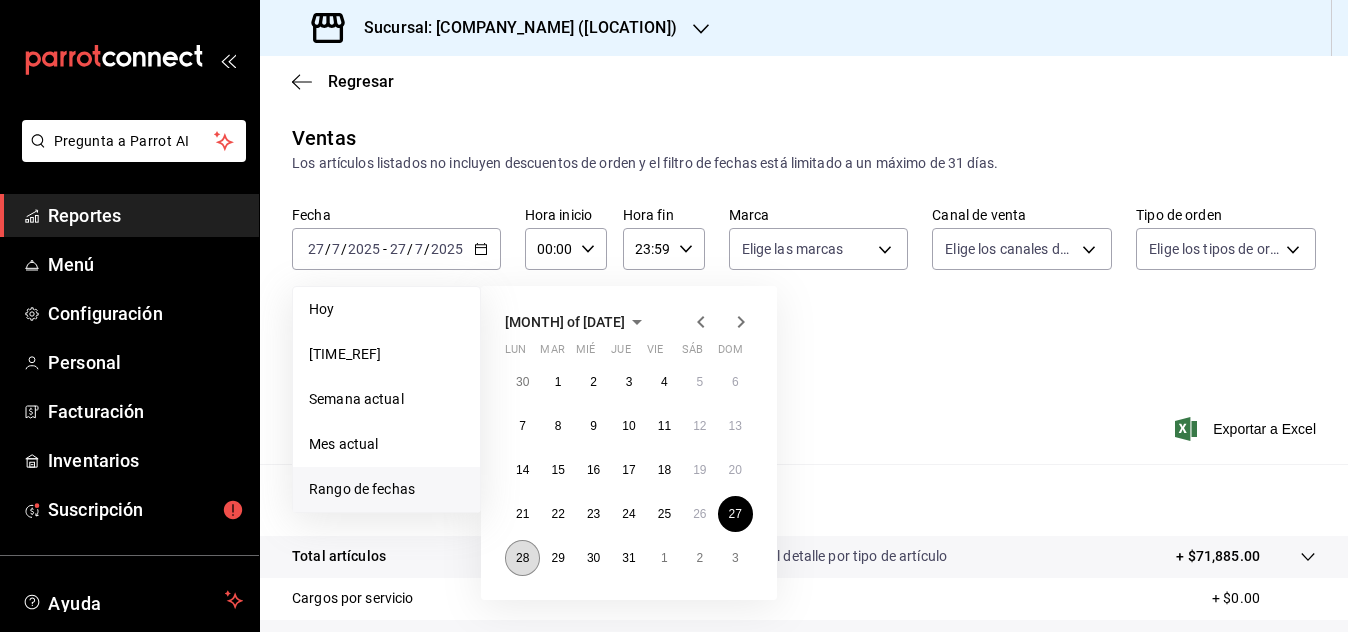 click on "28" at bounding box center [522, 558] 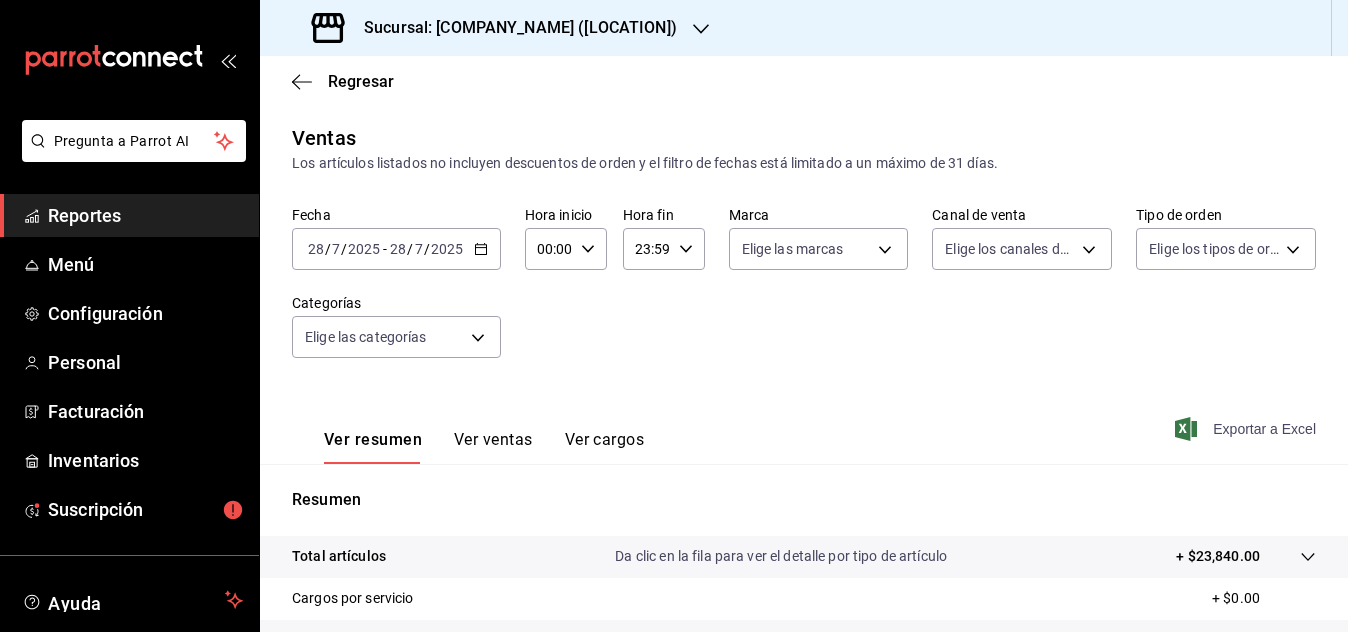 click on "Exportar a Excel" at bounding box center (1247, 429) 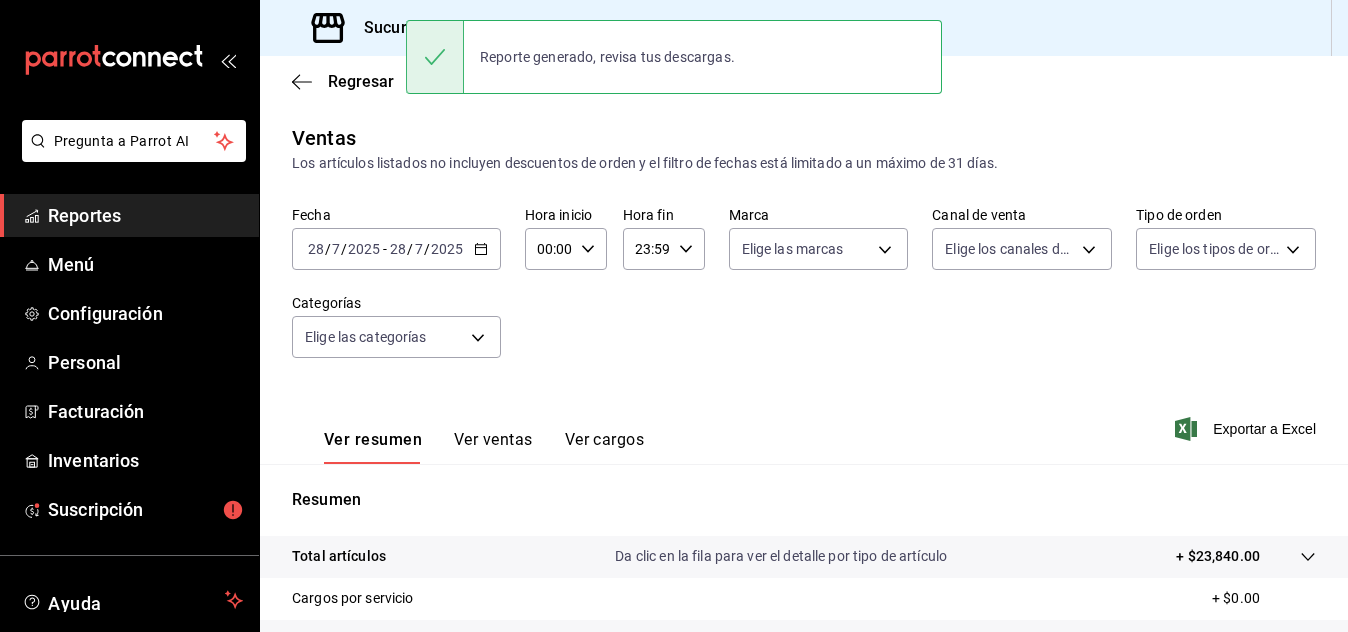 click on "2025-07-28 28 / 7 / 2025 - 2025-07-28 28 / 7 / 2025" at bounding box center (396, 249) 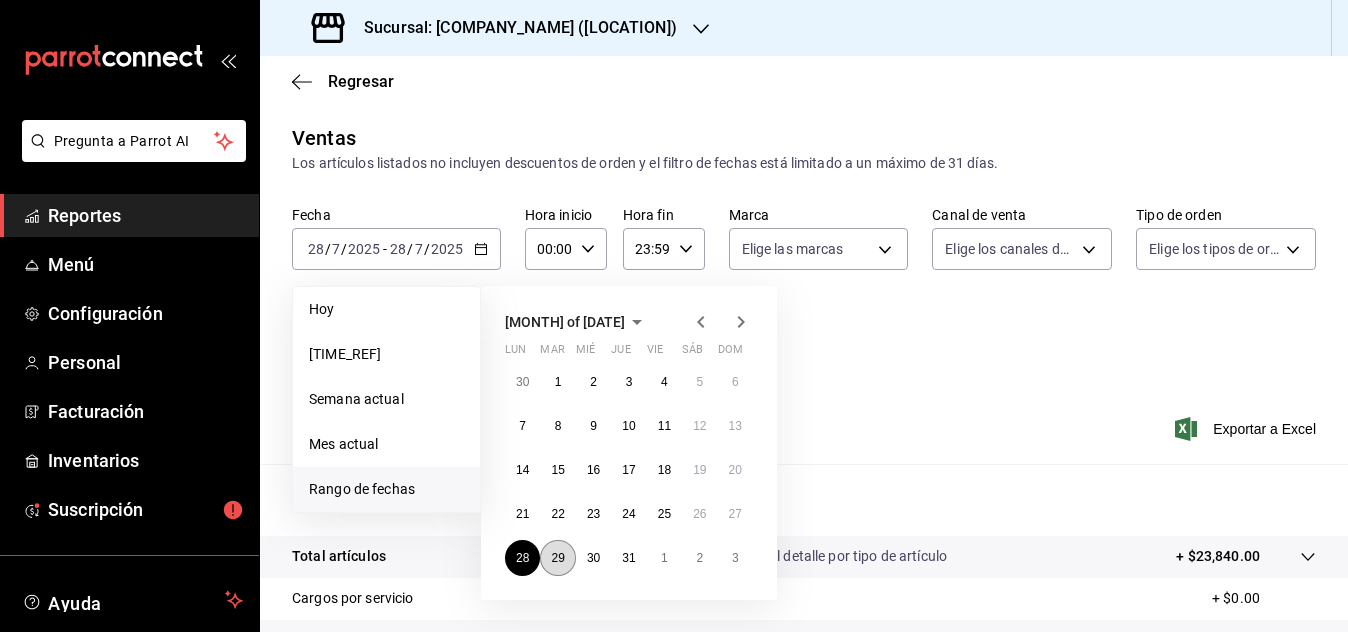 click on "29" at bounding box center [557, 558] 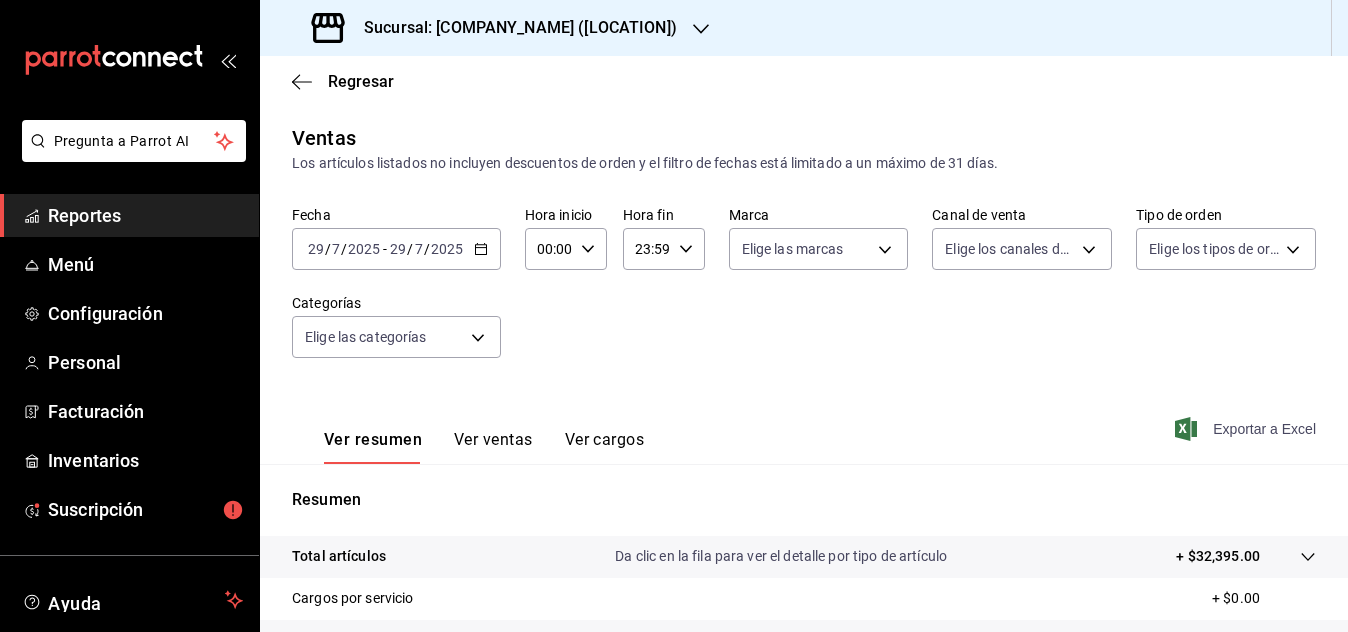 click on "Exportar a Excel" at bounding box center (1247, 429) 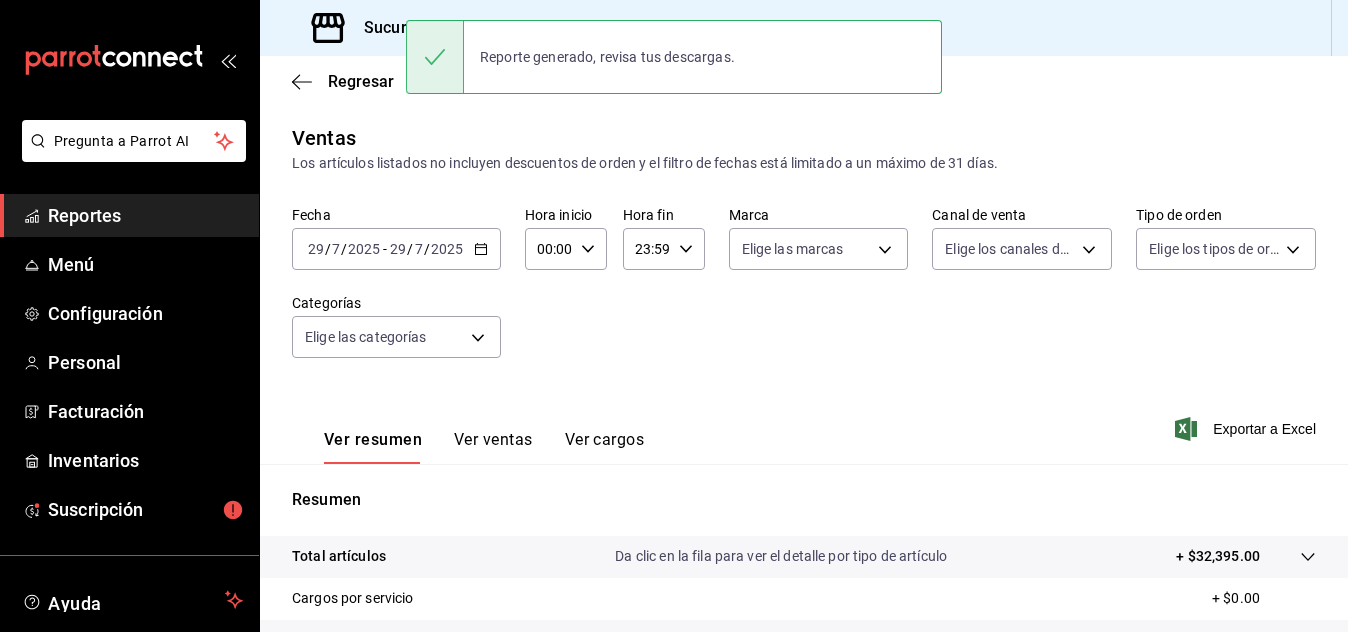 click 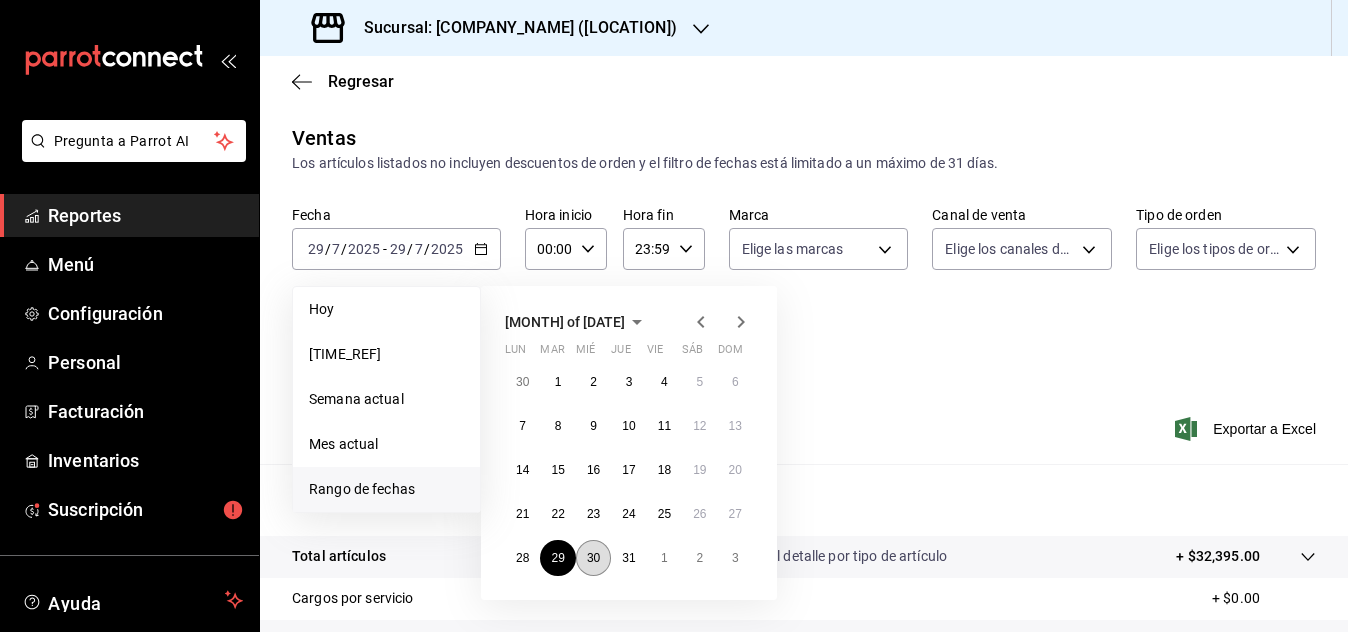 click on "30" at bounding box center [593, 558] 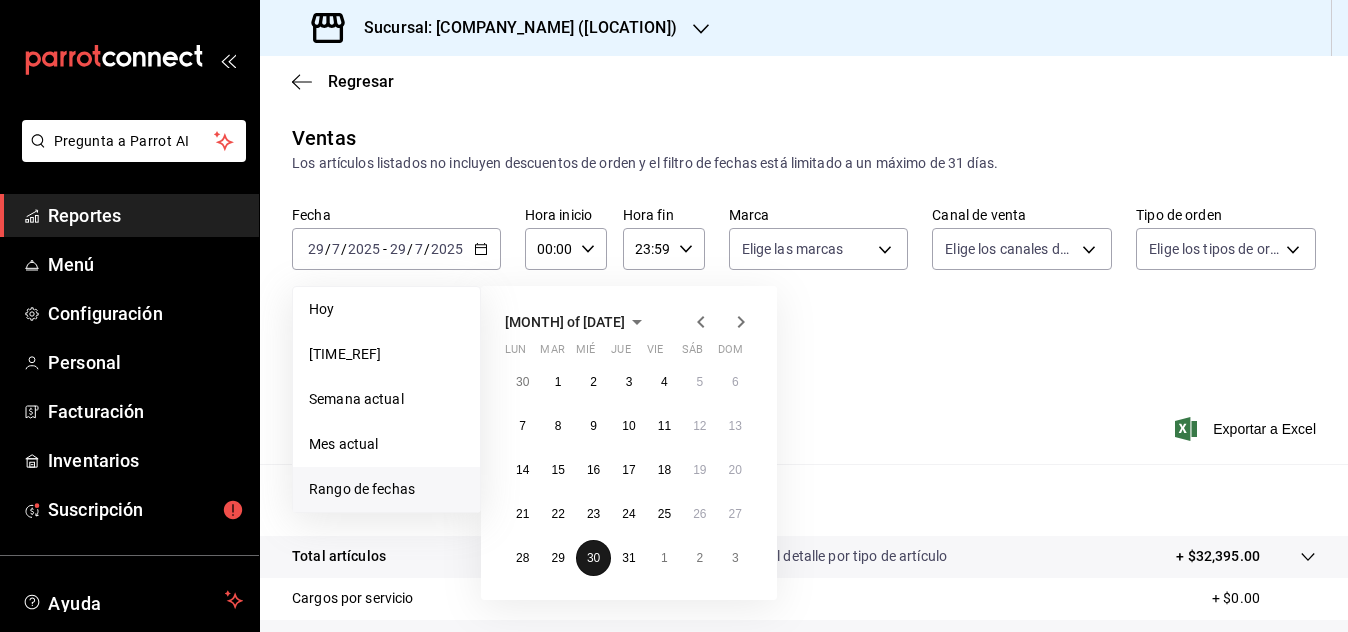 click on "30" at bounding box center (593, 558) 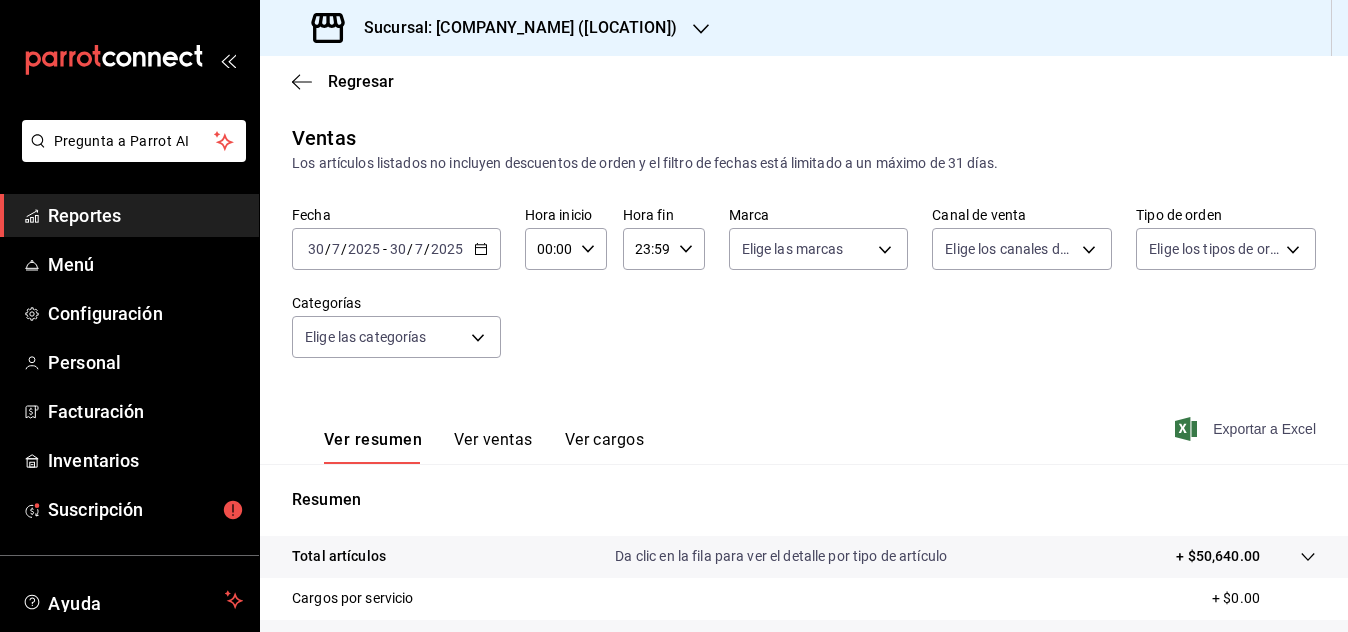 click on "Exportar a Excel" at bounding box center [1247, 429] 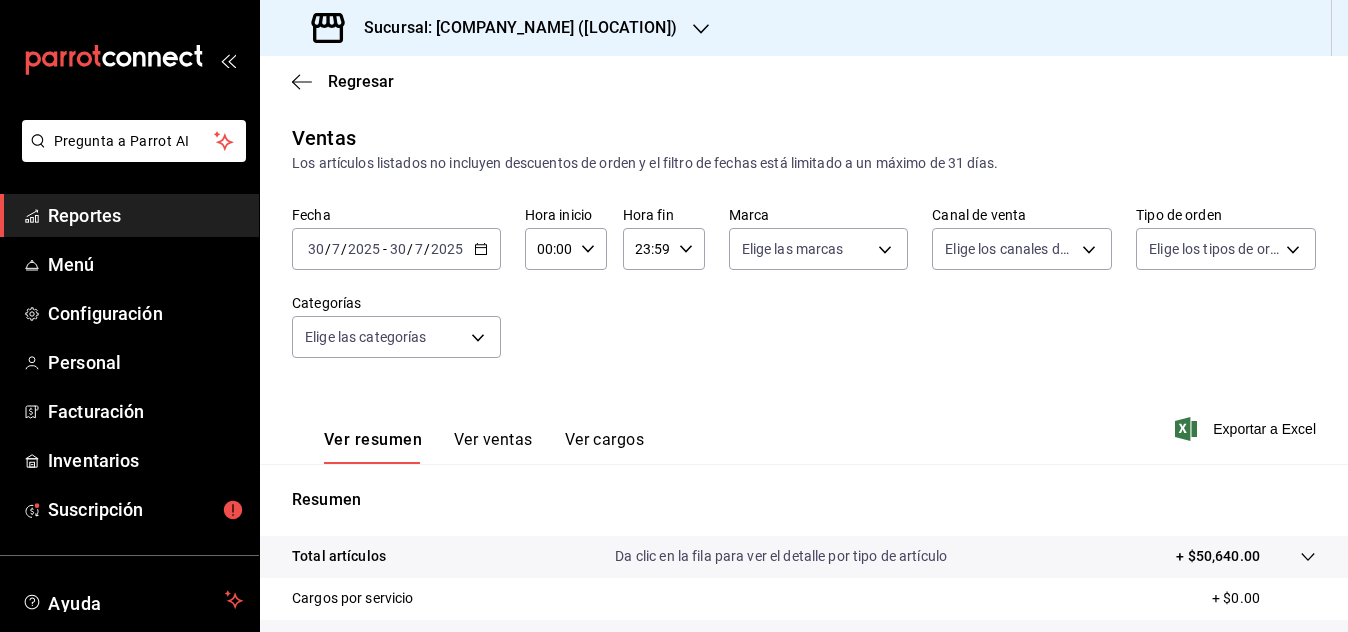click on "2025-07-30 30 / 7 / 2025 - 2025-07-30 30 / 7 / 2025" at bounding box center [396, 249] 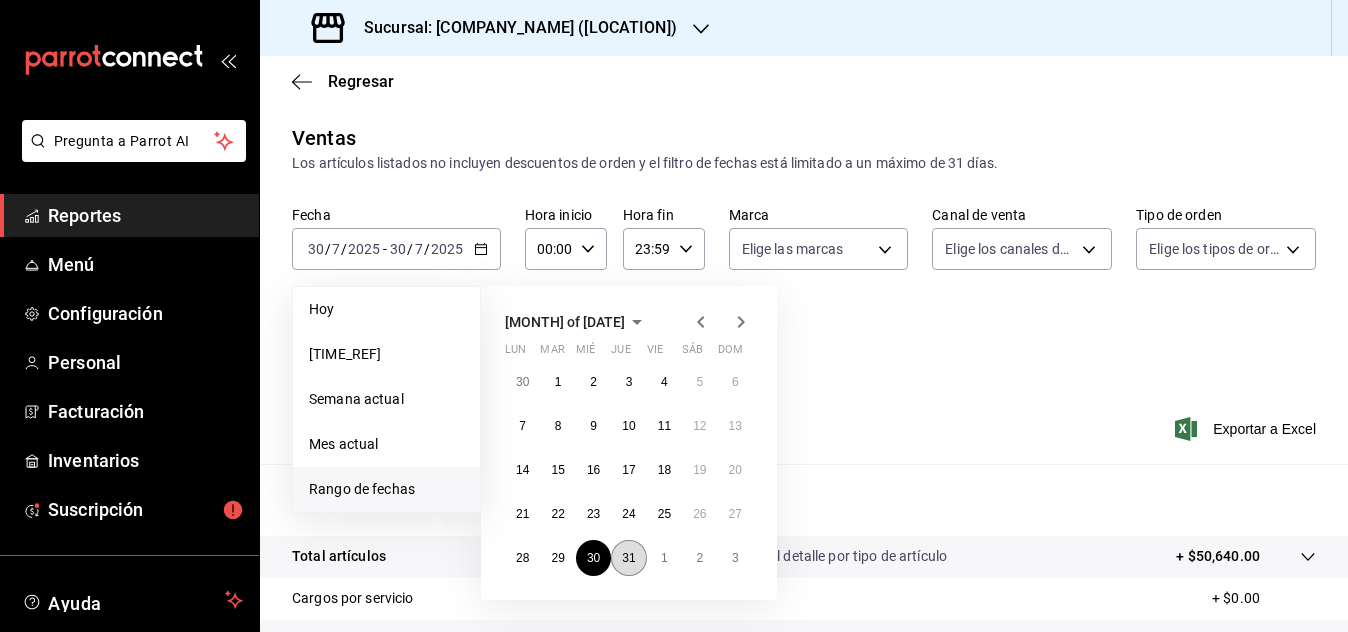 click on "31" at bounding box center (628, 558) 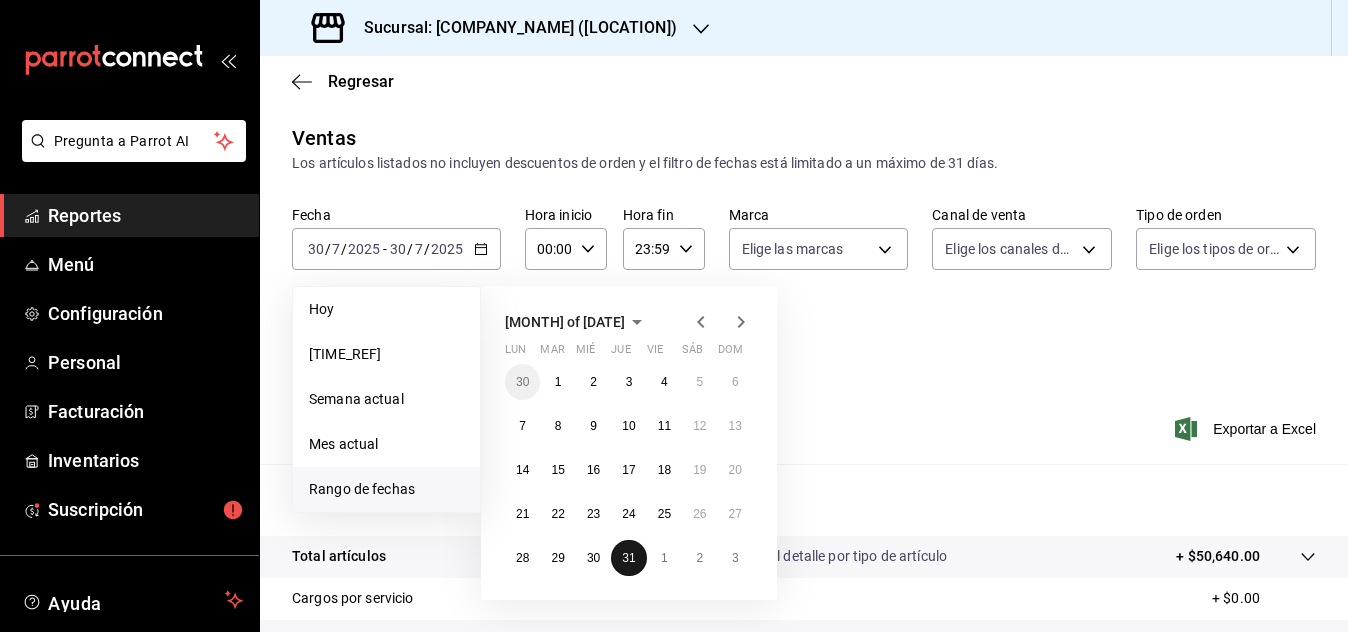 click on "31" at bounding box center [628, 558] 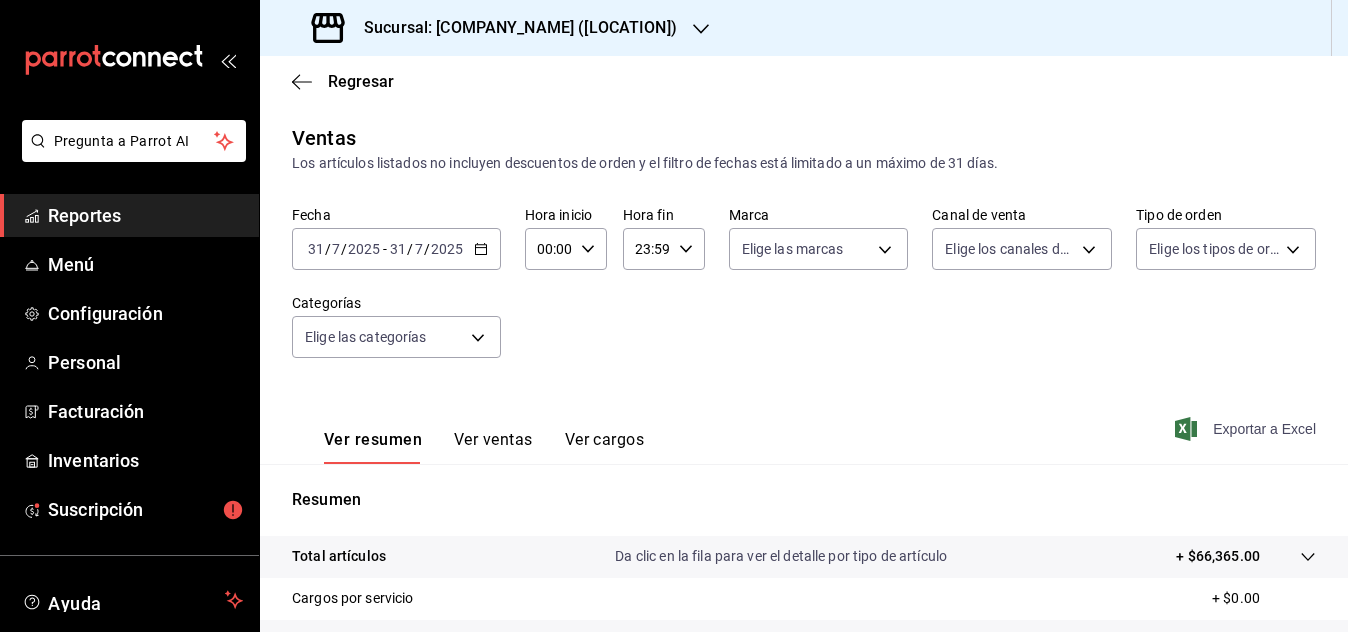 click on "Exportar a Excel" at bounding box center [1247, 429] 